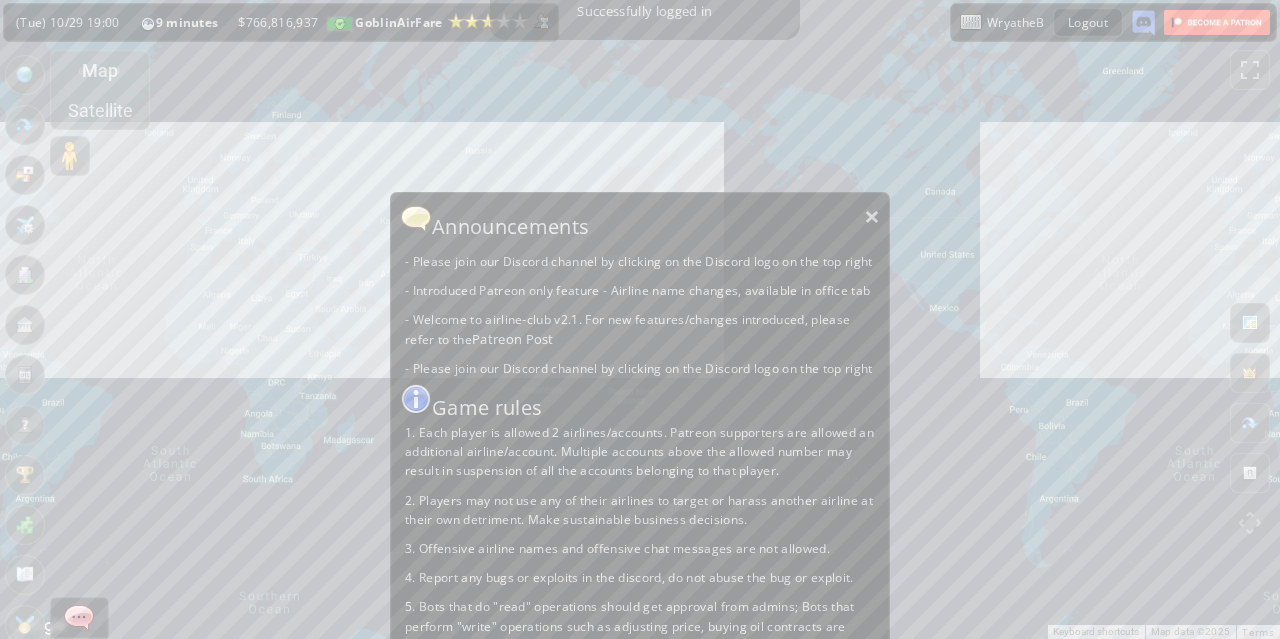 scroll, scrollTop: 0, scrollLeft: 0, axis: both 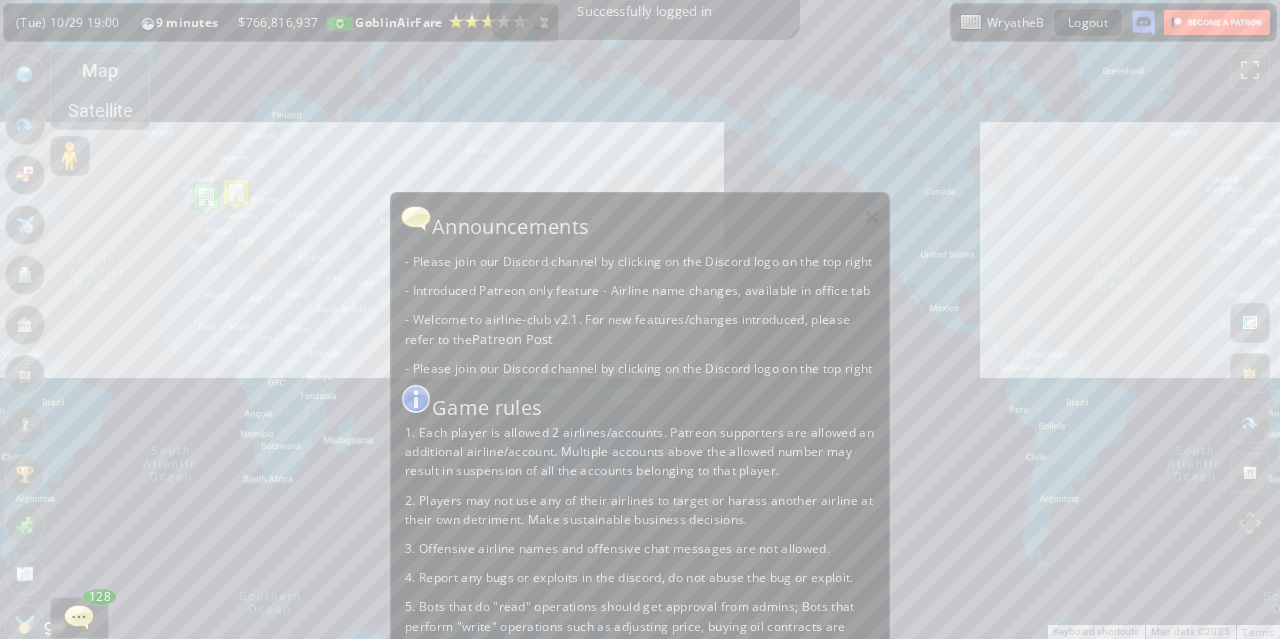 click on "×" at bounding box center (872, 216) 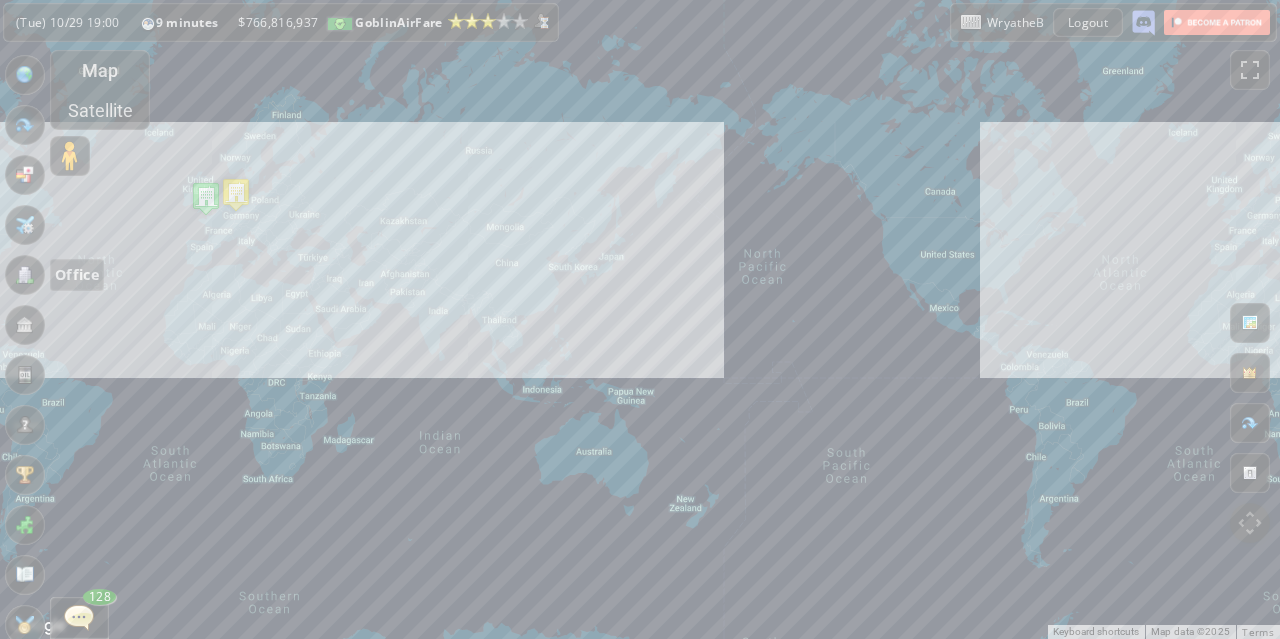 click at bounding box center (25, 275) 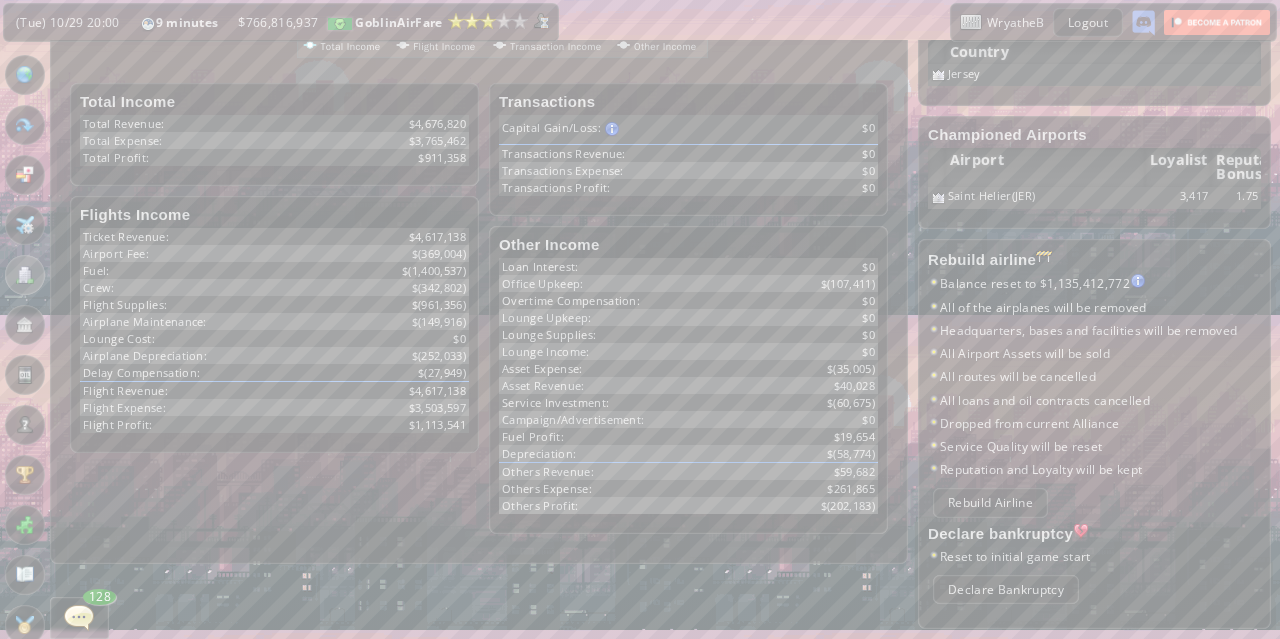 scroll, scrollTop: 724, scrollLeft: 0, axis: vertical 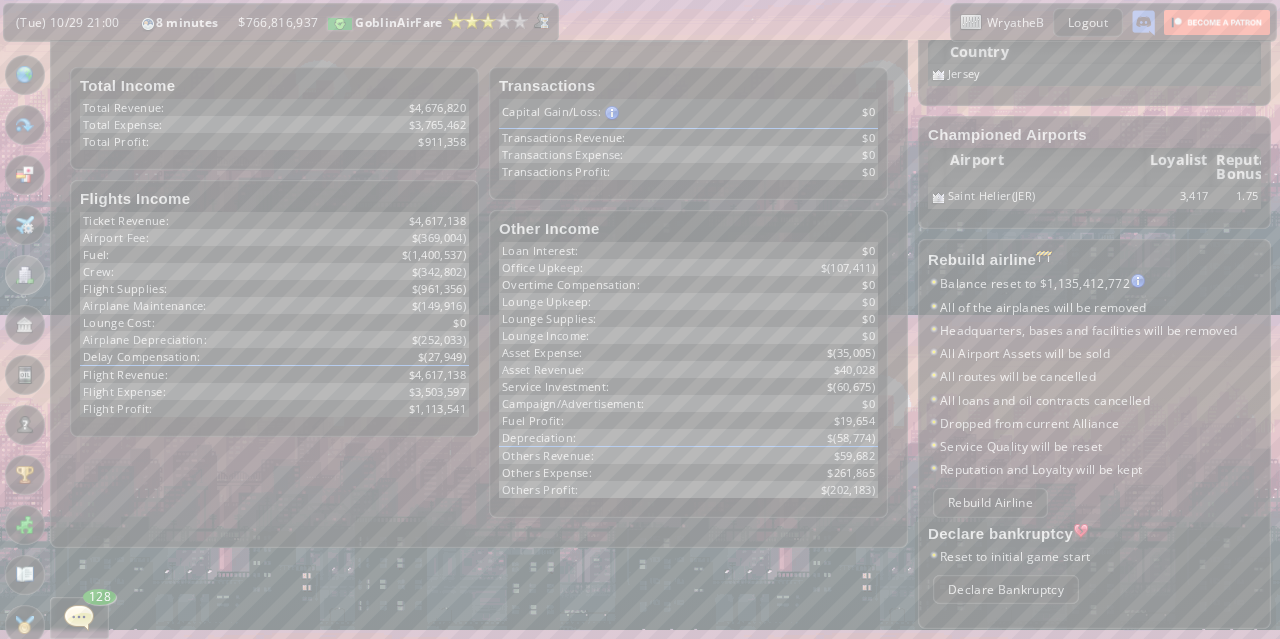 click on "Income Sheet
Cash Flow Sheet
****
*****
****
51958
abcdefhiklmnopqrstuvwxyz Week Profit $-310K $0 $310K $620K $930K $1.24M 51949 51950 51951 51952 51953 51954 51955 51956 51957 51958 $869.2K $893.91K $916.87K" at bounding box center (479, 132) 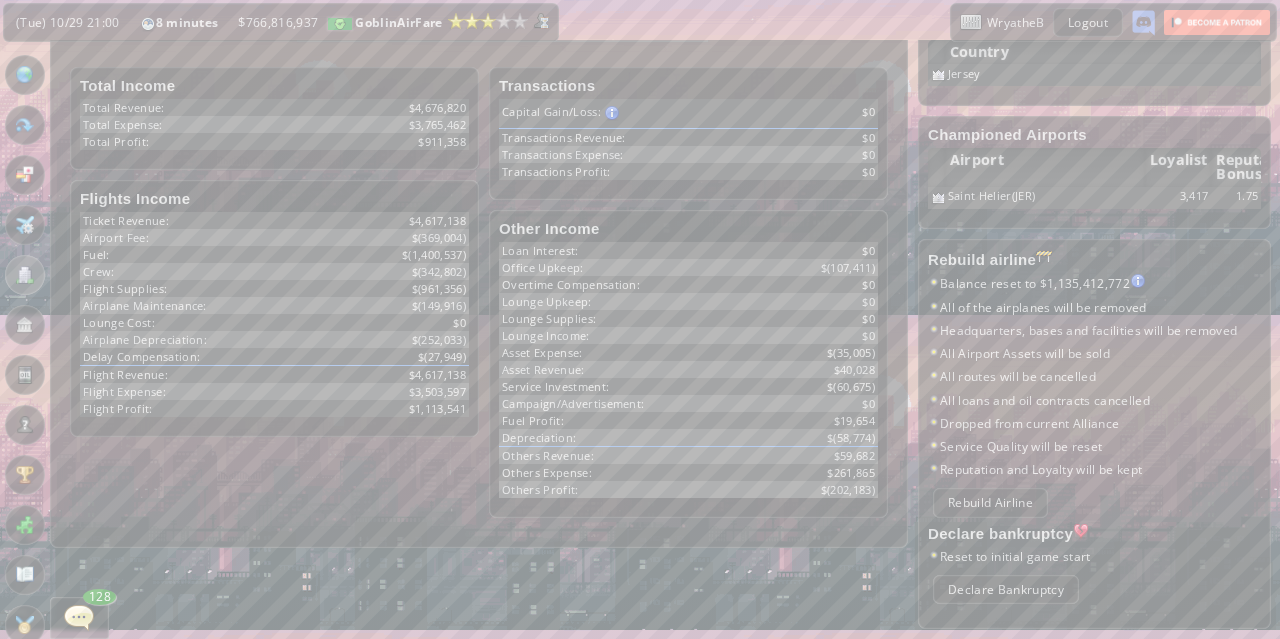scroll, scrollTop: 940, scrollLeft: 0, axis: vertical 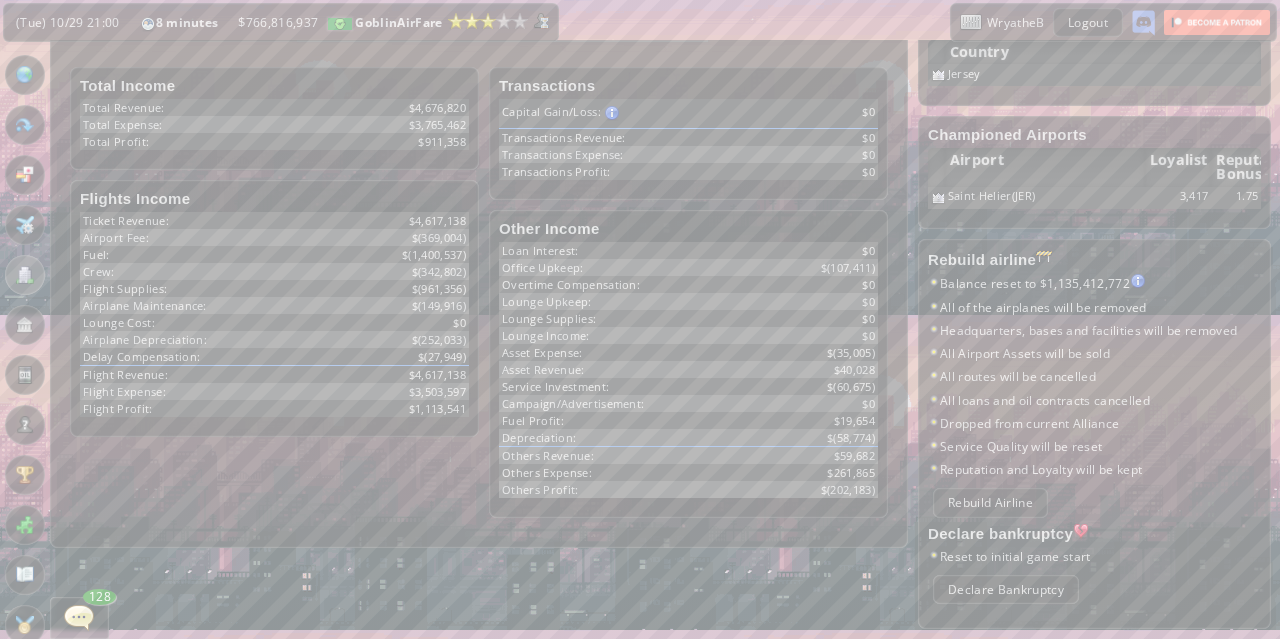click on "All routes will be cancelled" at bounding box center [1094, 376] 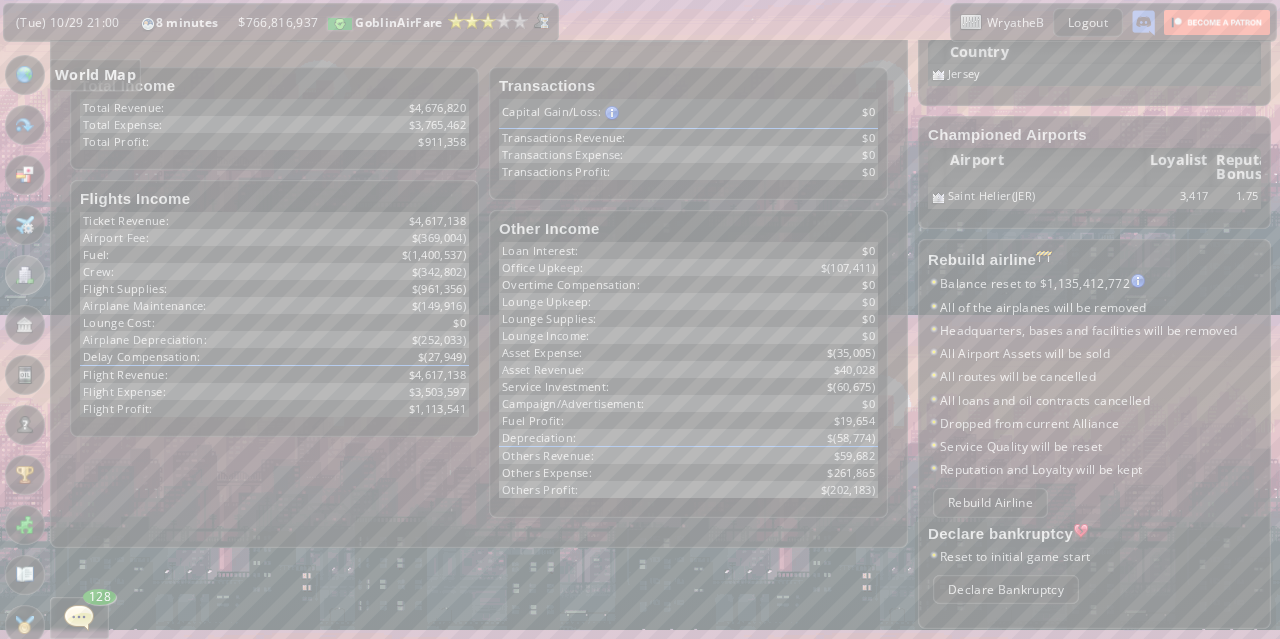 click at bounding box center [25, 75] 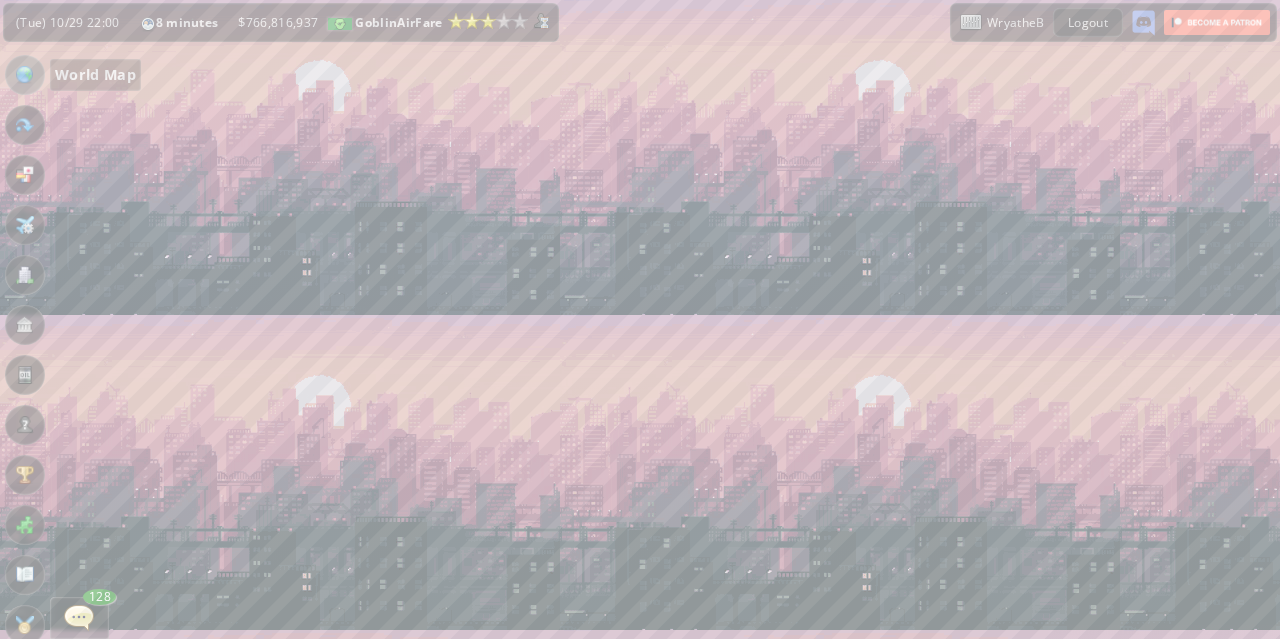 scroll, scrollTop: 0, scrollLeft: 0, axis: both 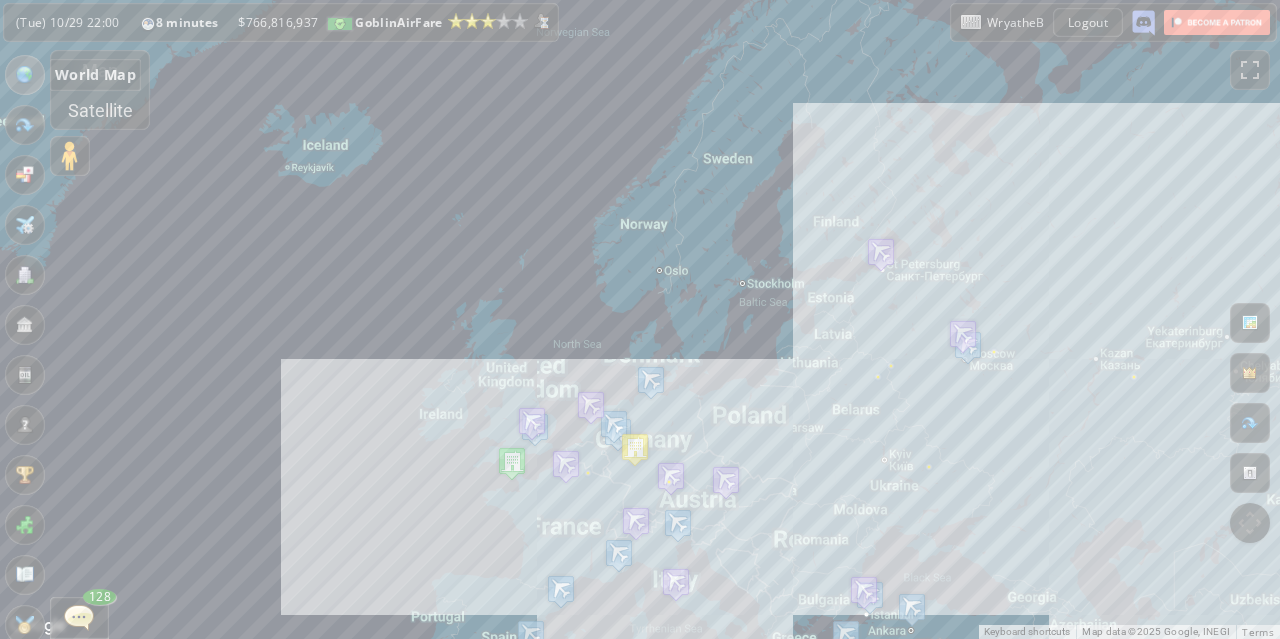 click at bounding box center (635, 449) 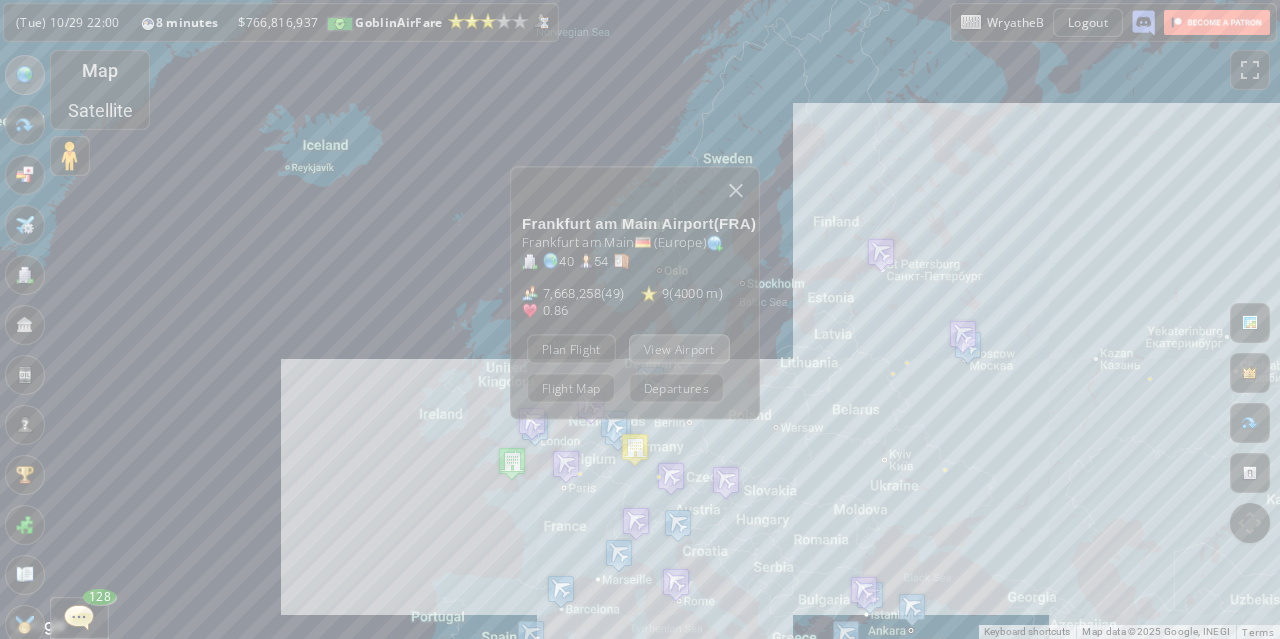 click on "View Airport" at bounding box center [679, 348] 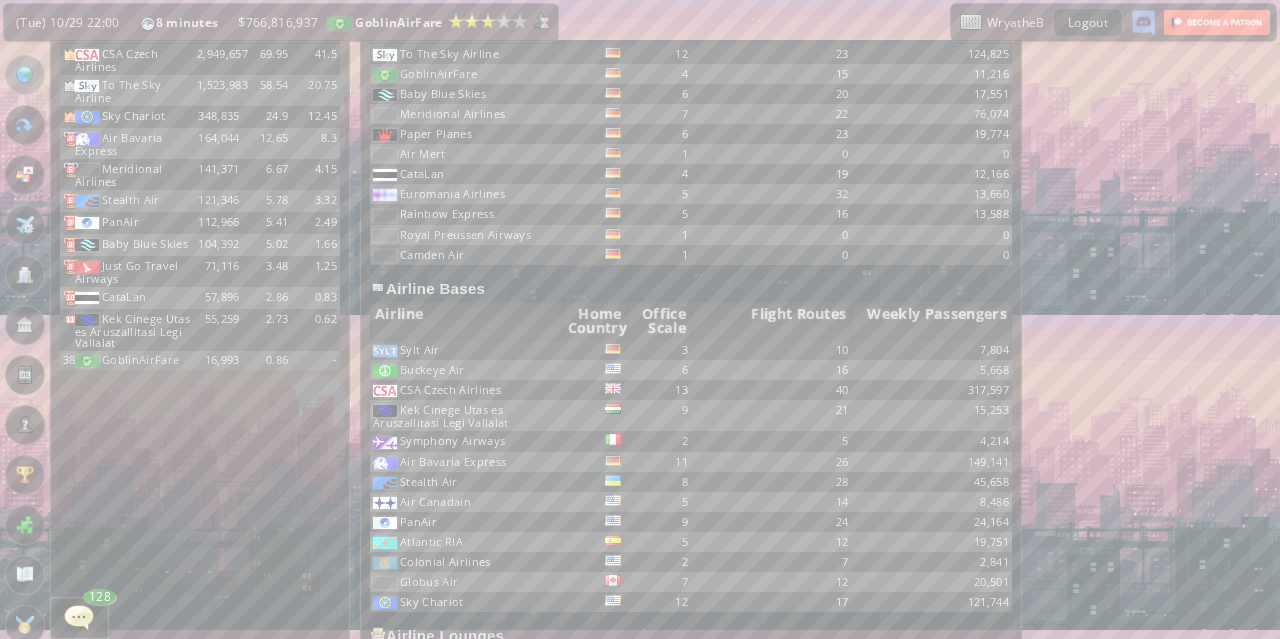 scroll, scrollTop: 1254, scrollLeft: 0, axis: vertical 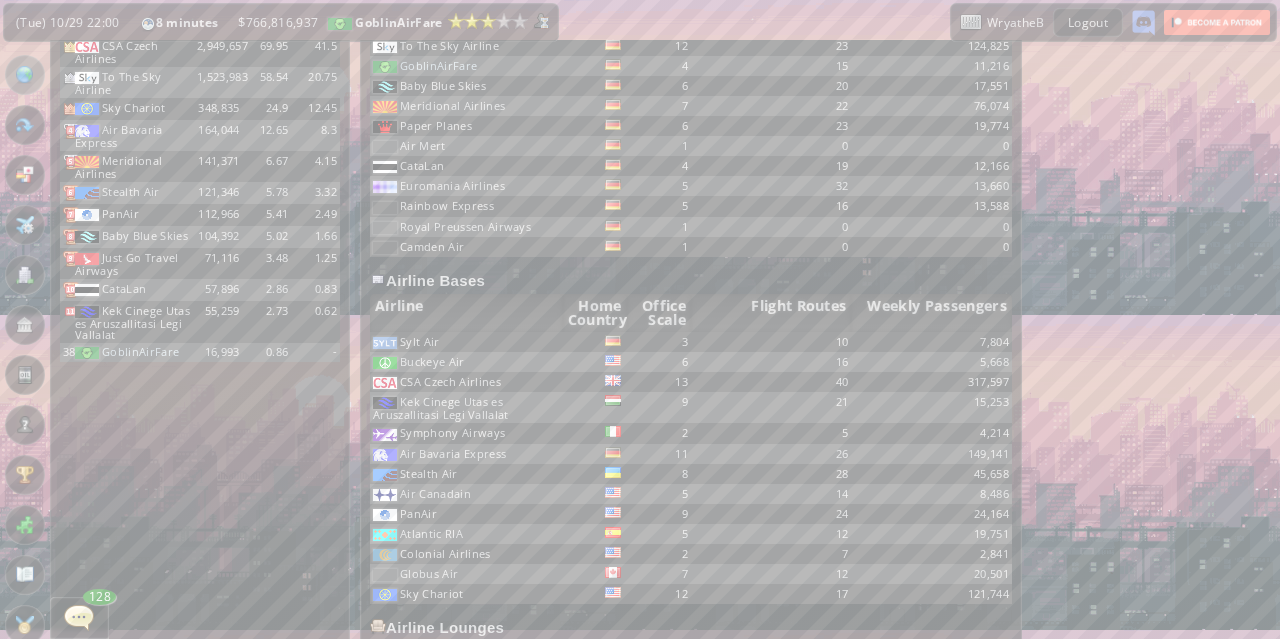click at bounding box center [7, 319] 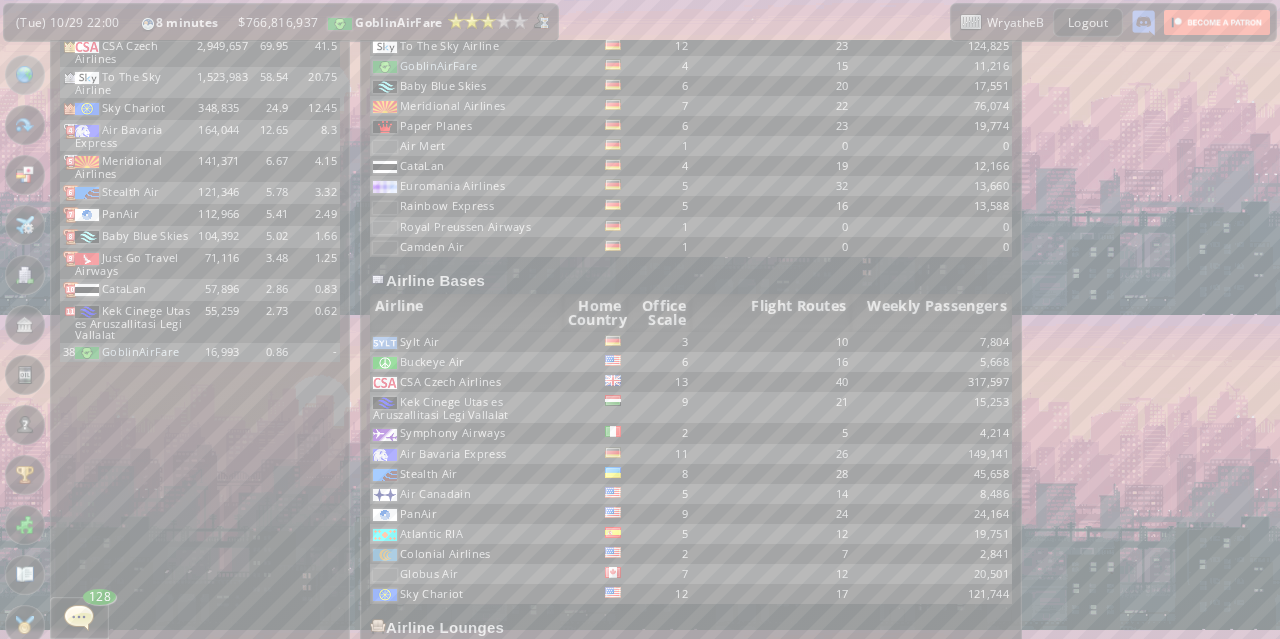 click at bounding box center [25, 75] 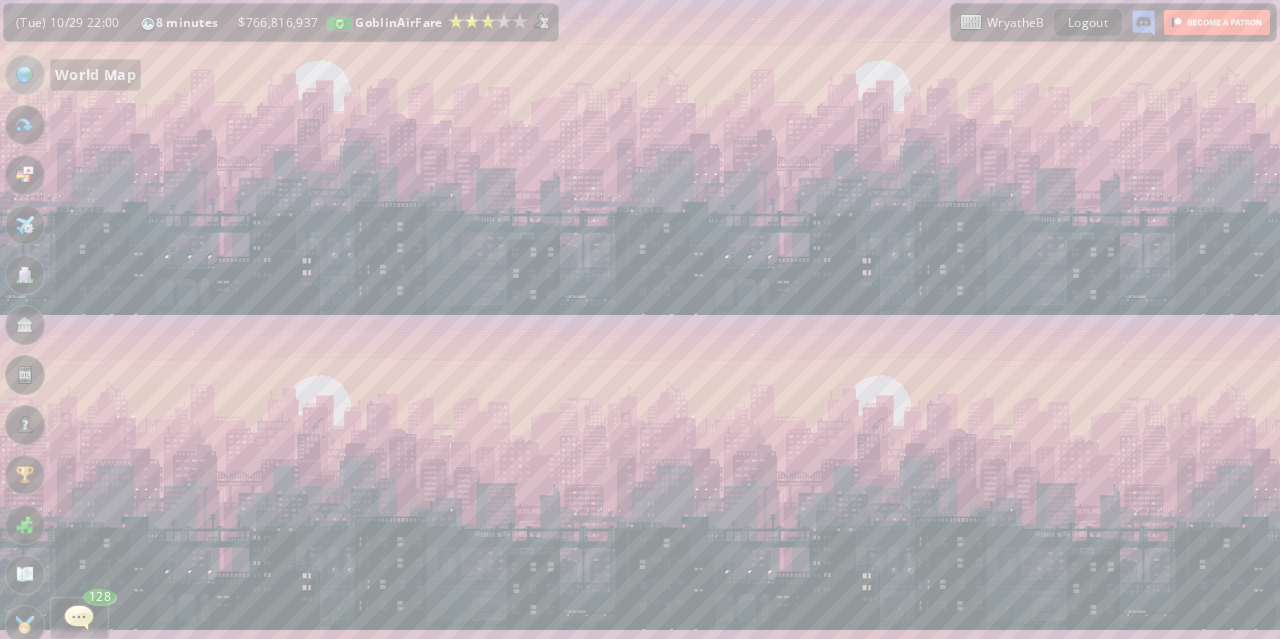 scroll, scrollTop: 0, scrollLeft: 0, axis: both 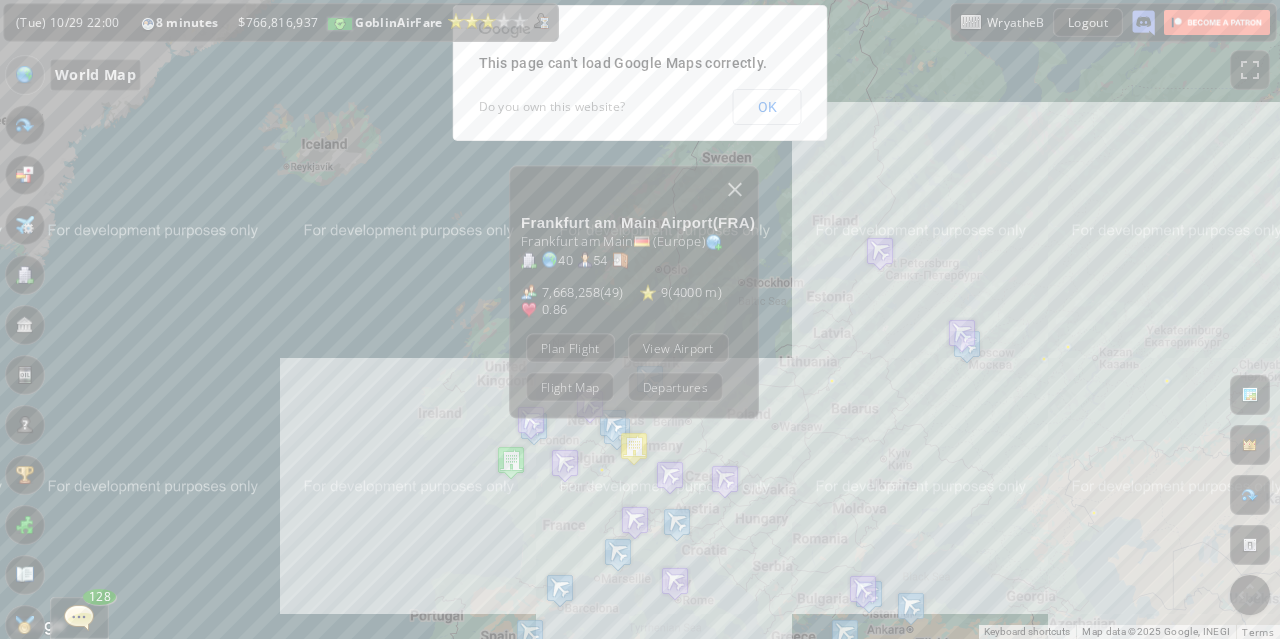 click at bounding box center [511, 462] 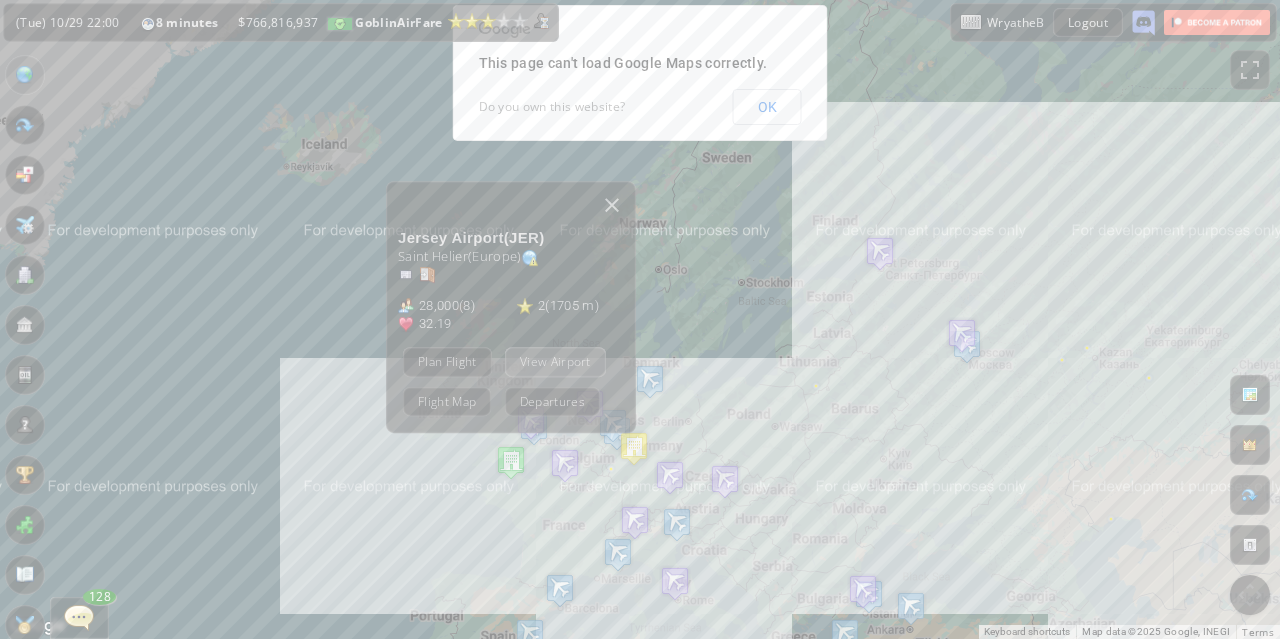 click on "View Airport" at bounding box center [555, 361] 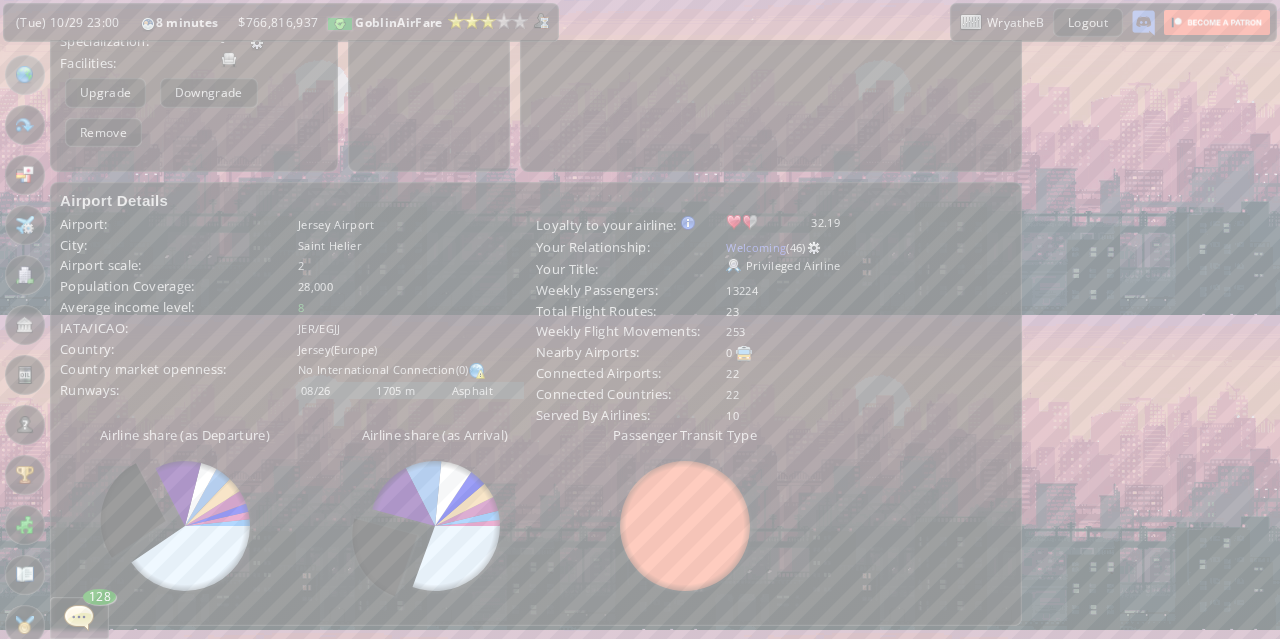 scroll, scrollTop: 483, scrollLeft: 0, axis: vertical 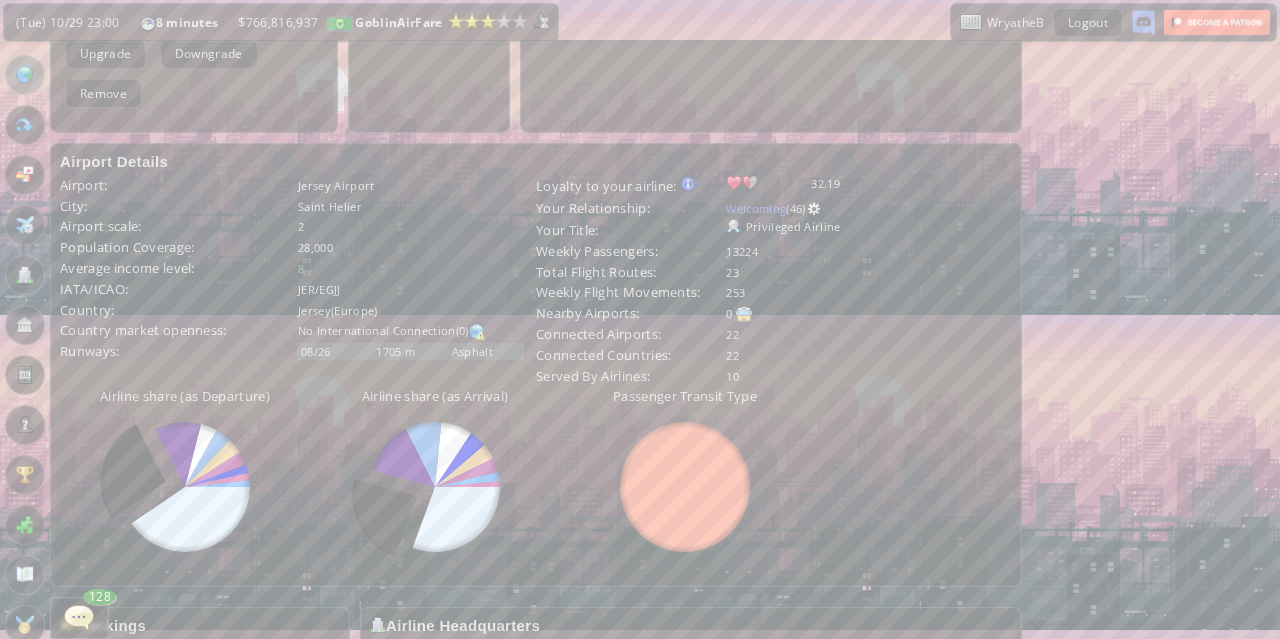 click at bounding box center (216, 470) 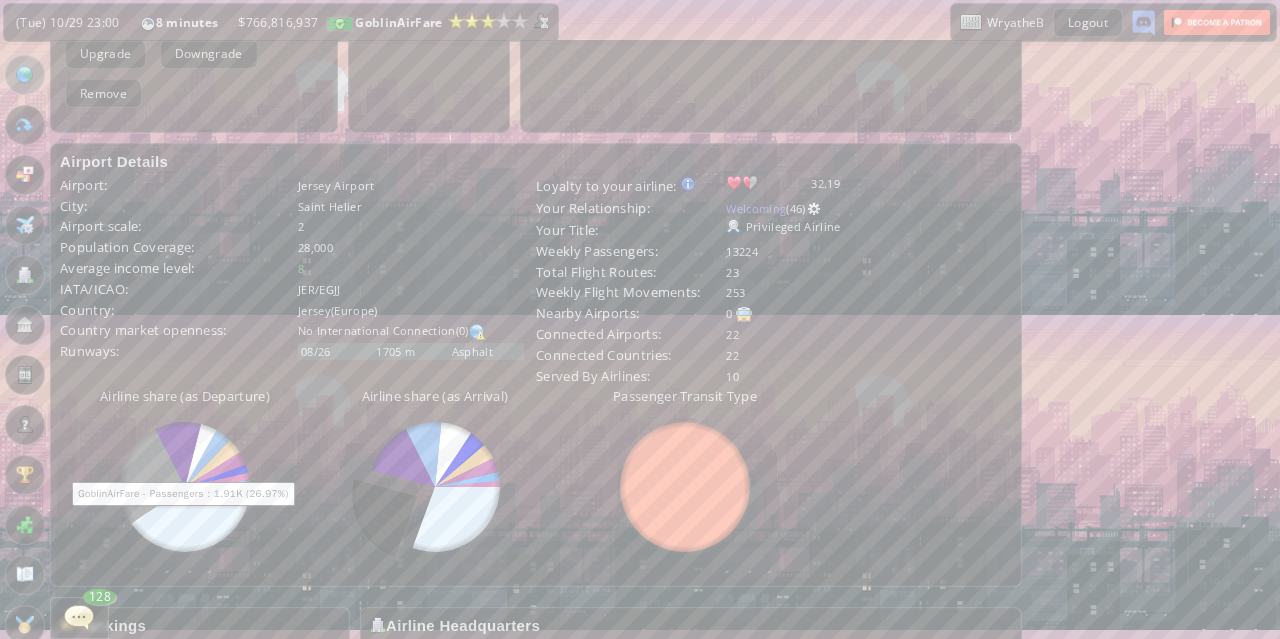 click at bounding box center [465, 466] 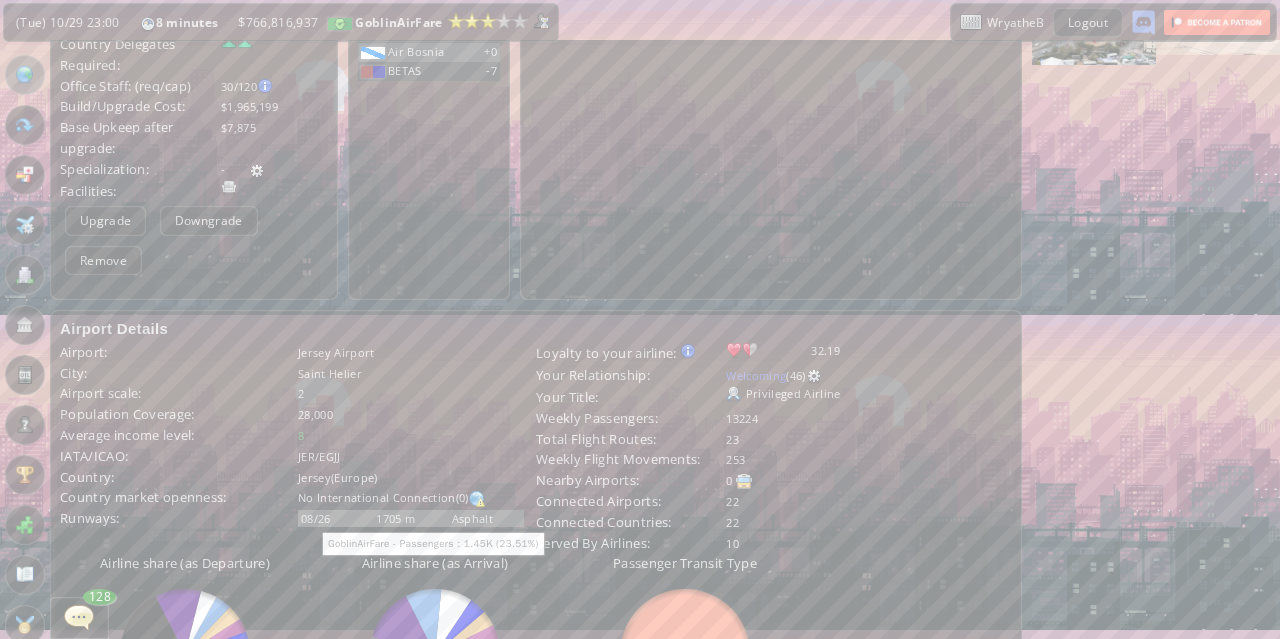 scroll, scrollTop: 0, scrollLeft: 0, axis: both 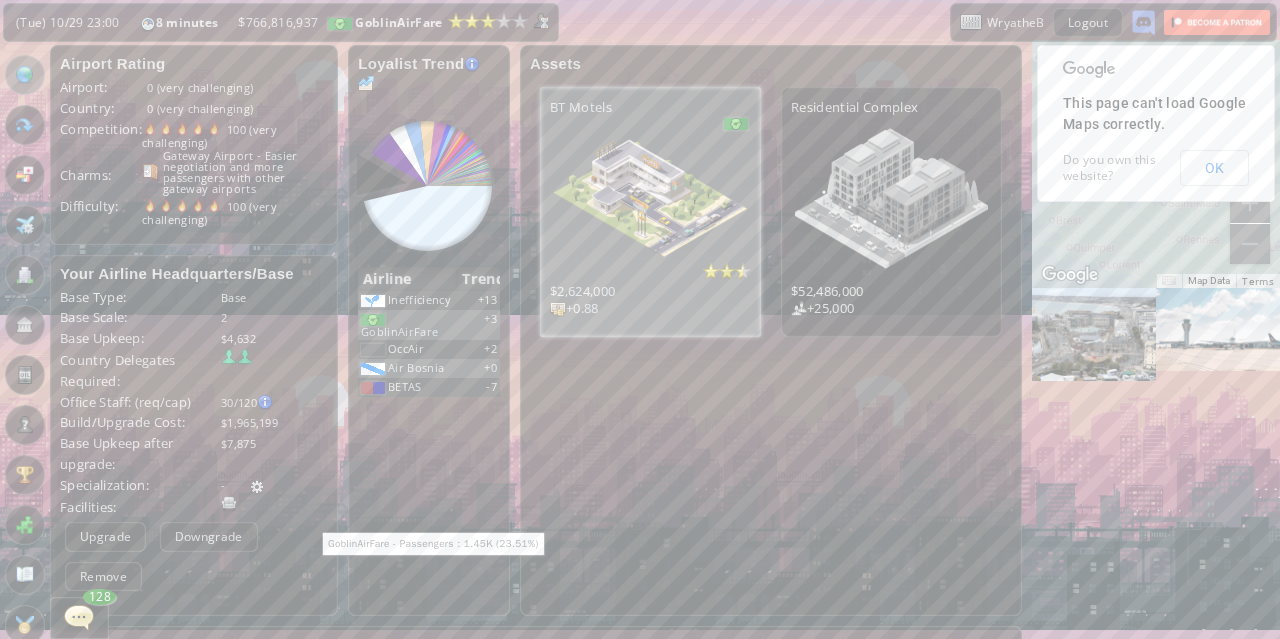 click at bounding box center (25, 75) 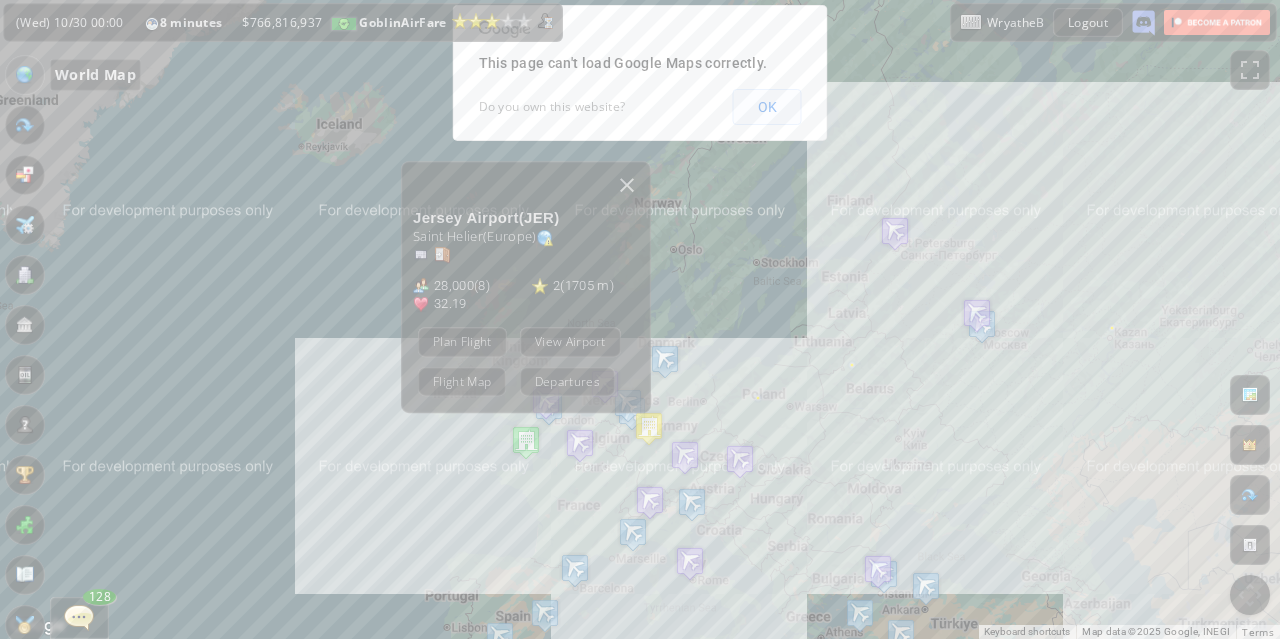 click on "OK" at bounding box center [767, 107] 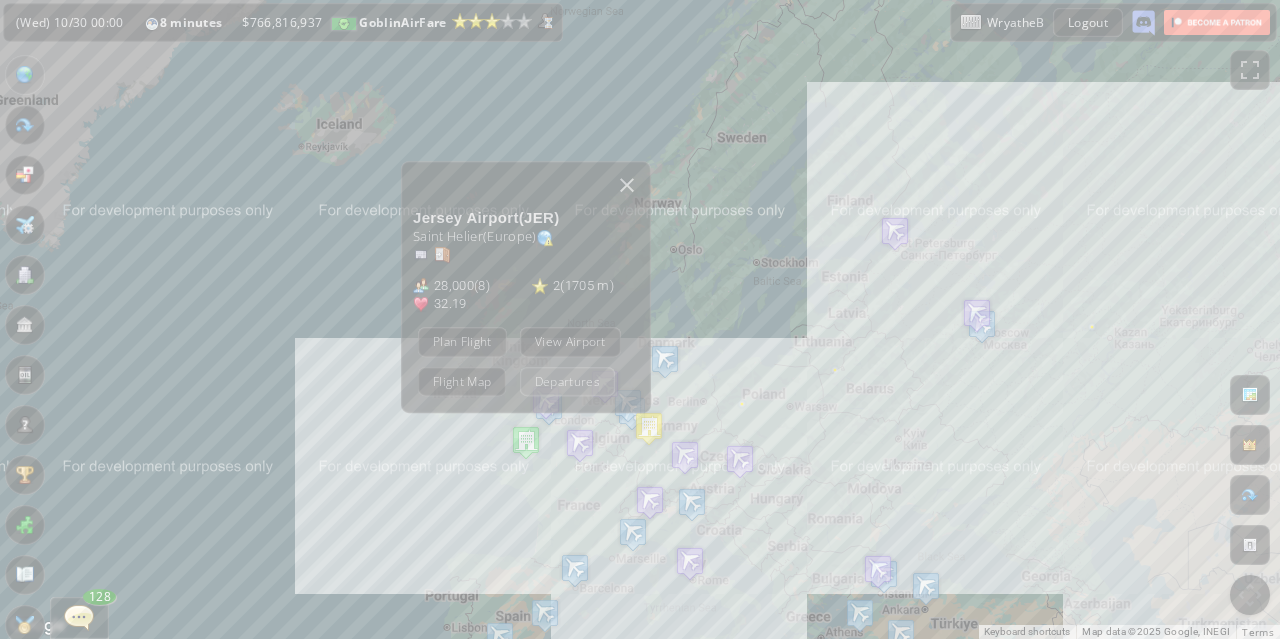 click on "Departures" at bounding box center (567, 380) 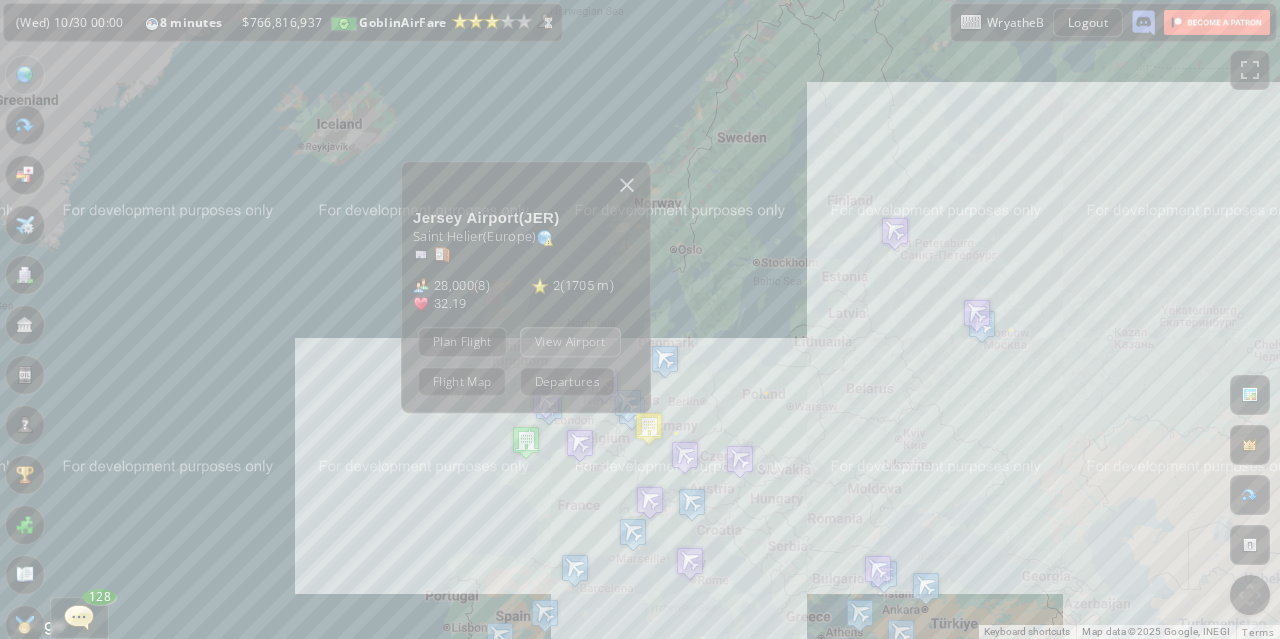 click on "View Airport" at bounding box center [570, 341] 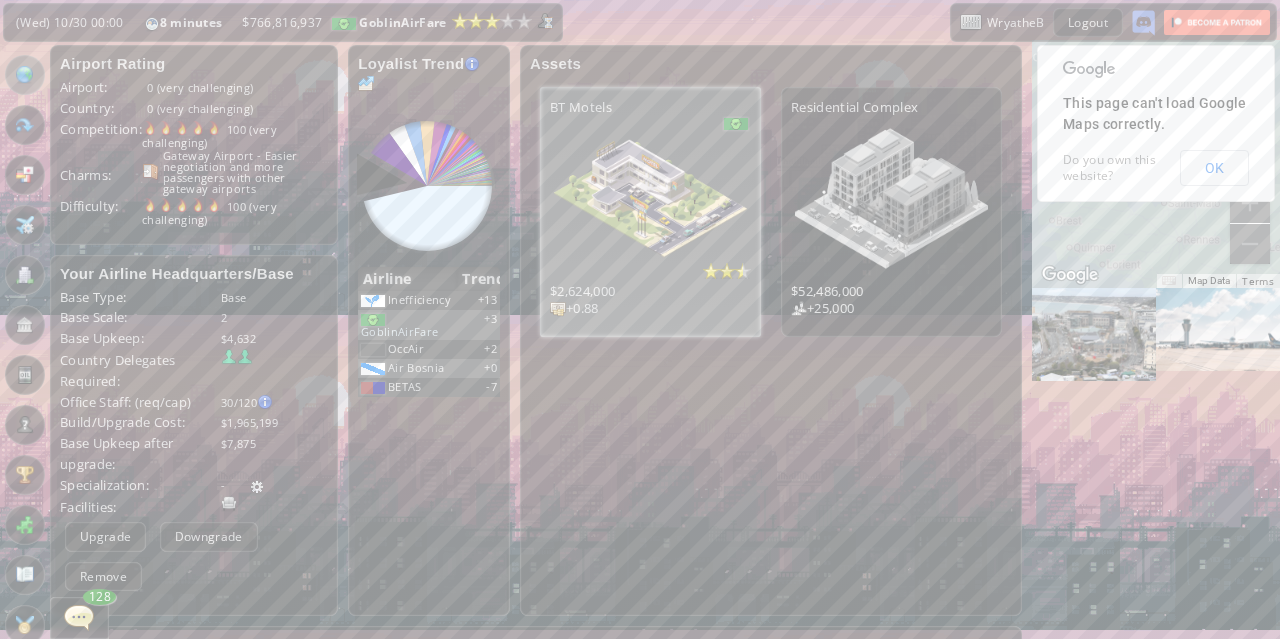 click at bounding box center (494, 118) 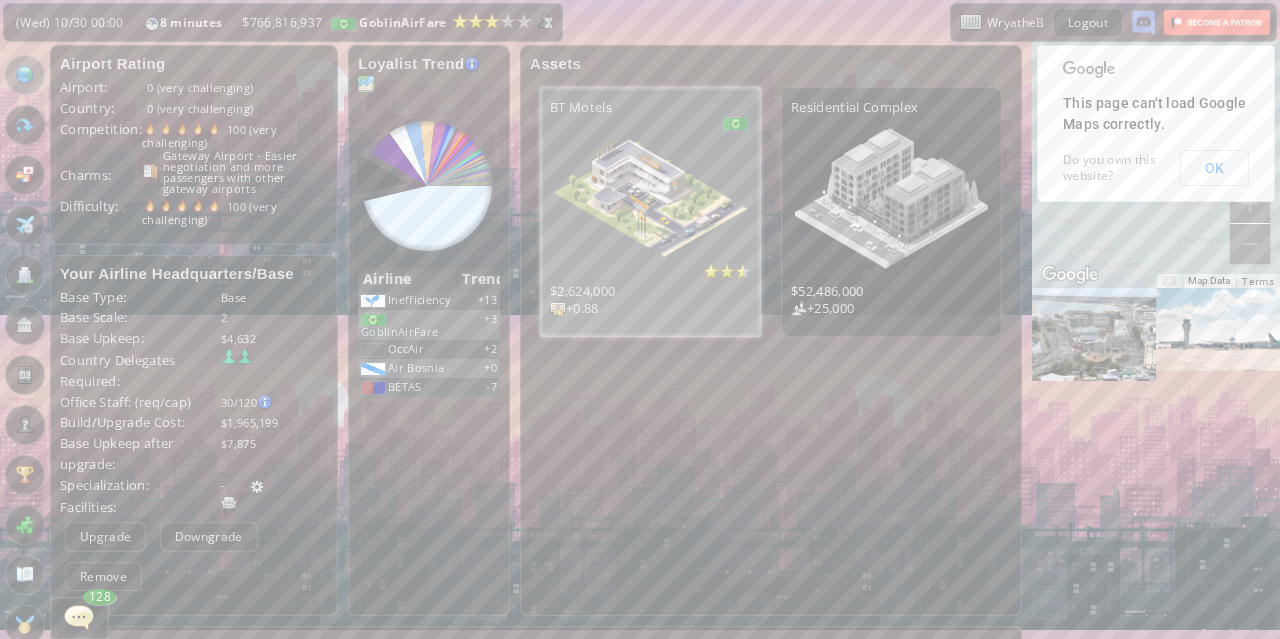 click at bounding box center (366, 84) 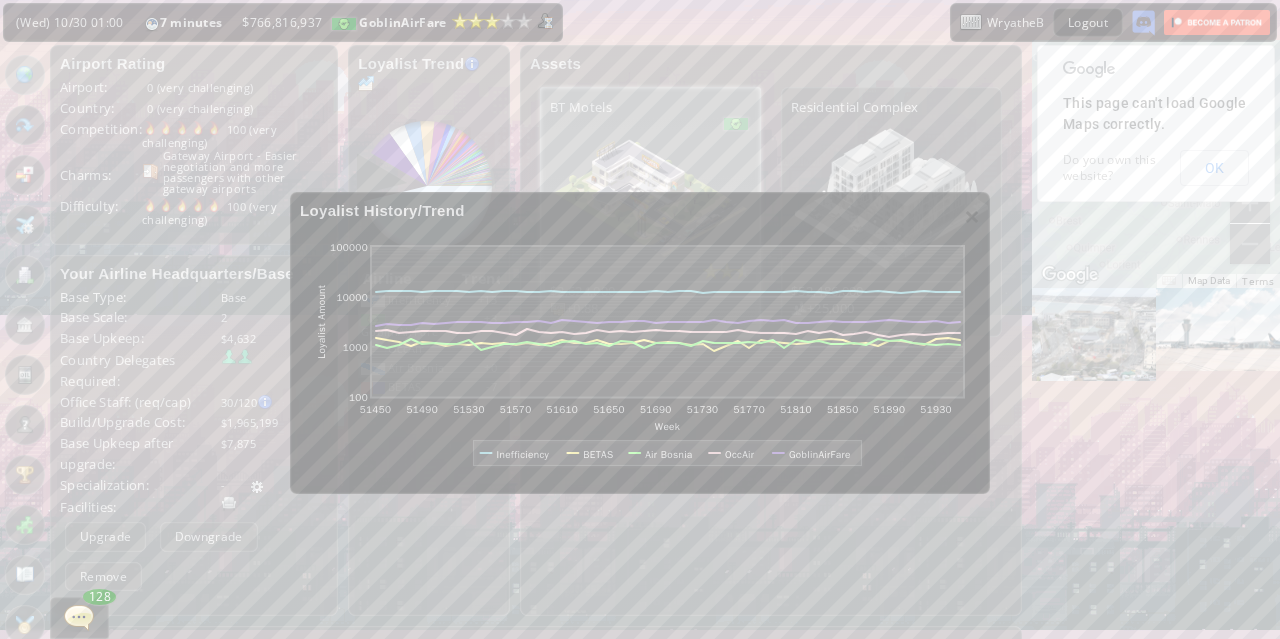click on "×" at bounding box center (972, 216) 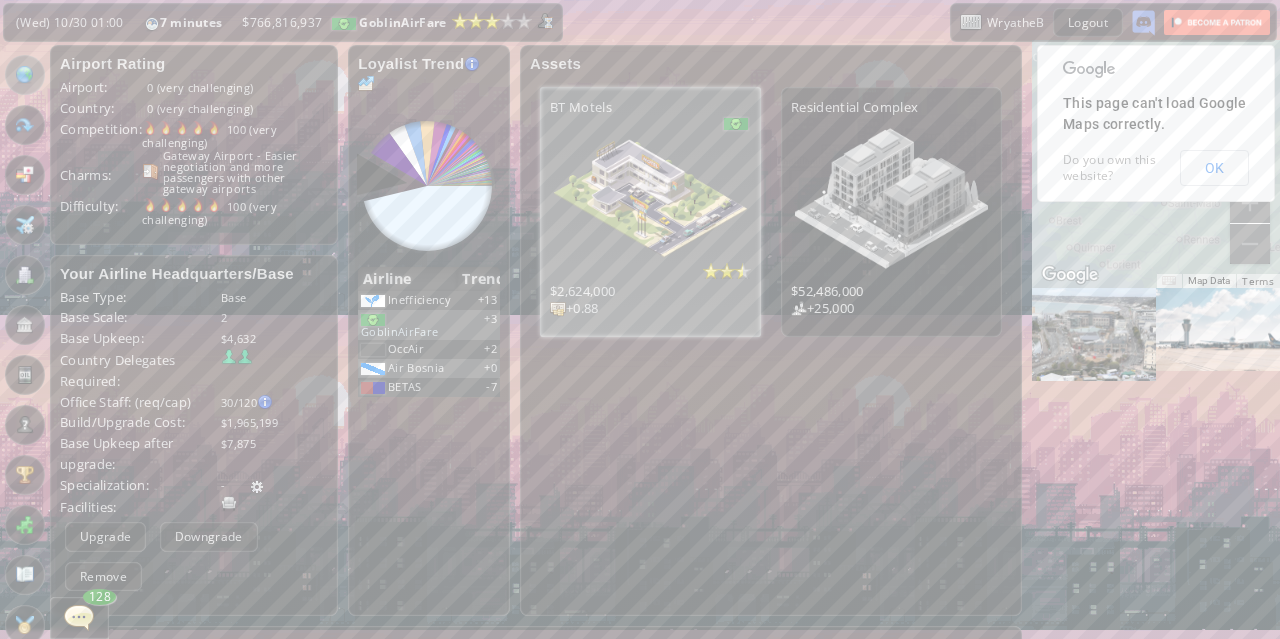 click at bounding box center (7, 319) 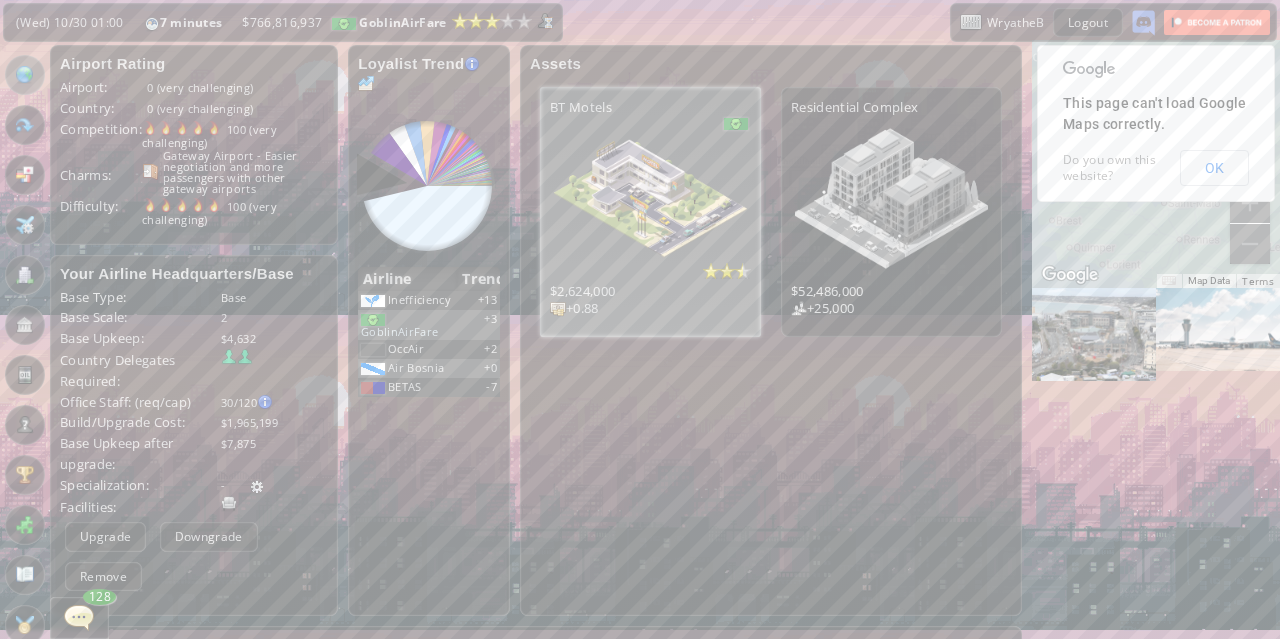 click at bounding box center (25, 75) 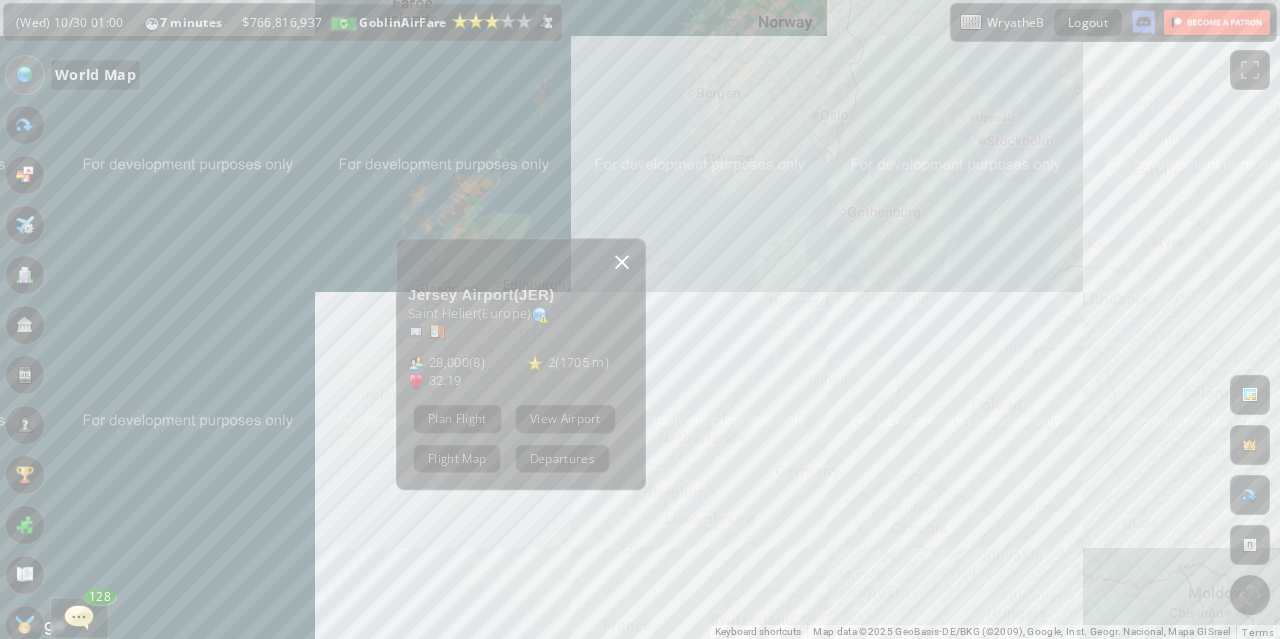 click at bounding box center [622, 262] 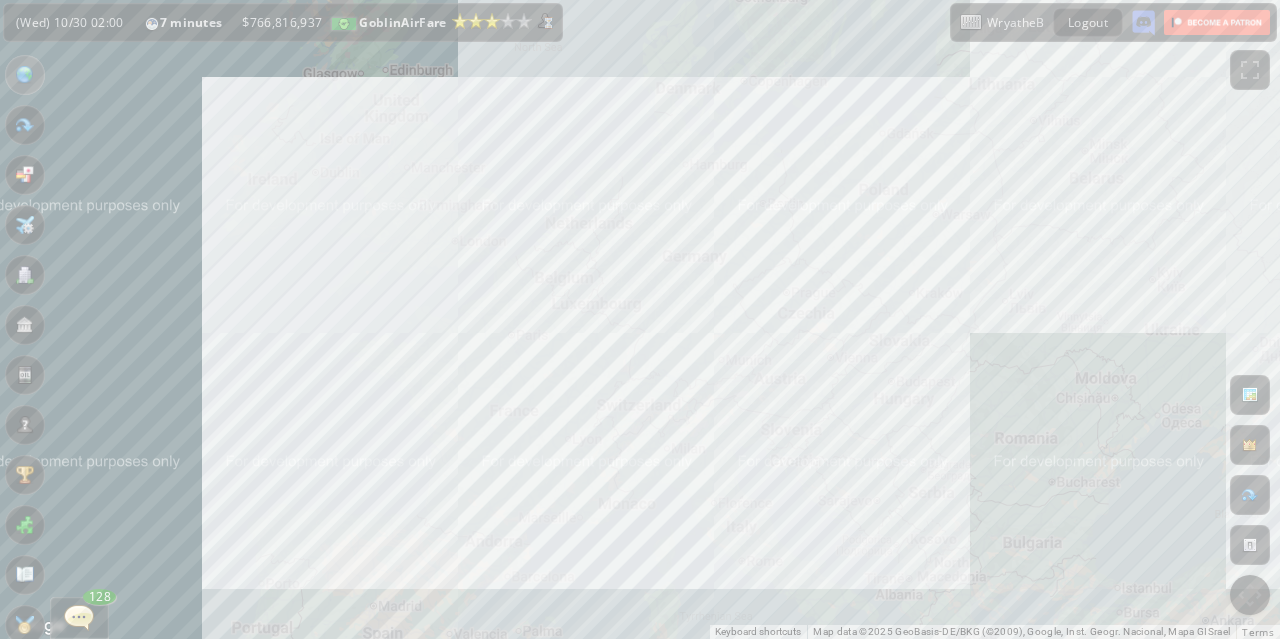 click at bounding box center (1250, 395) 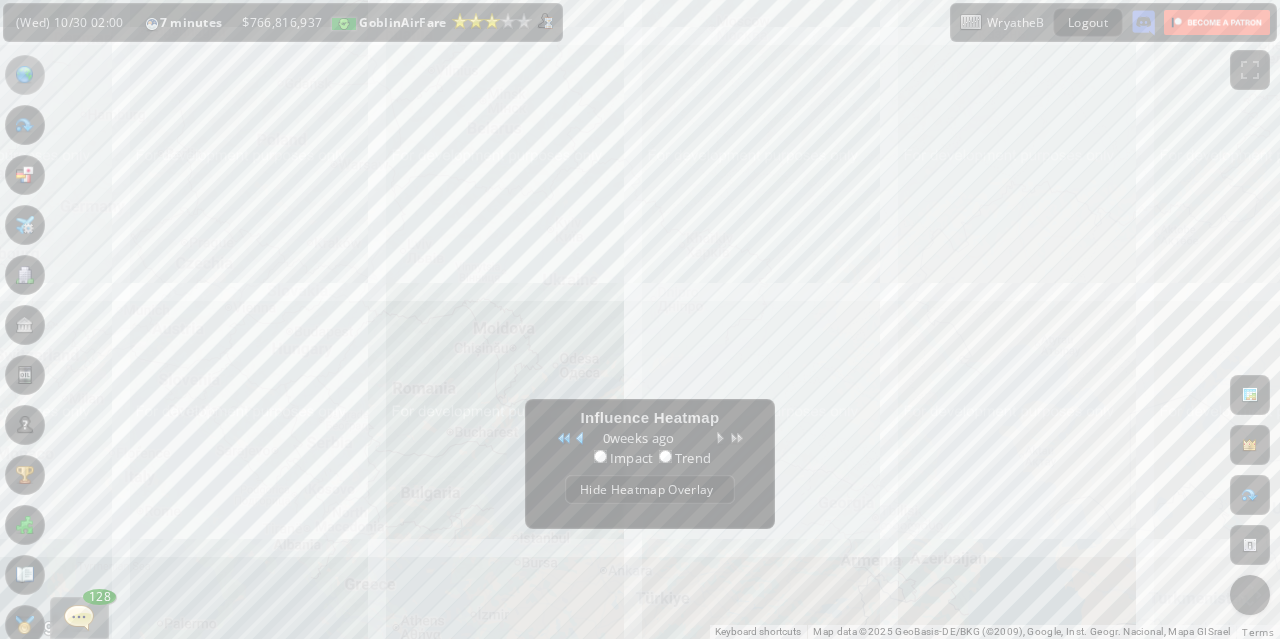 click on "To navigate, press the arrow keys." at bounding box center (640, 319) 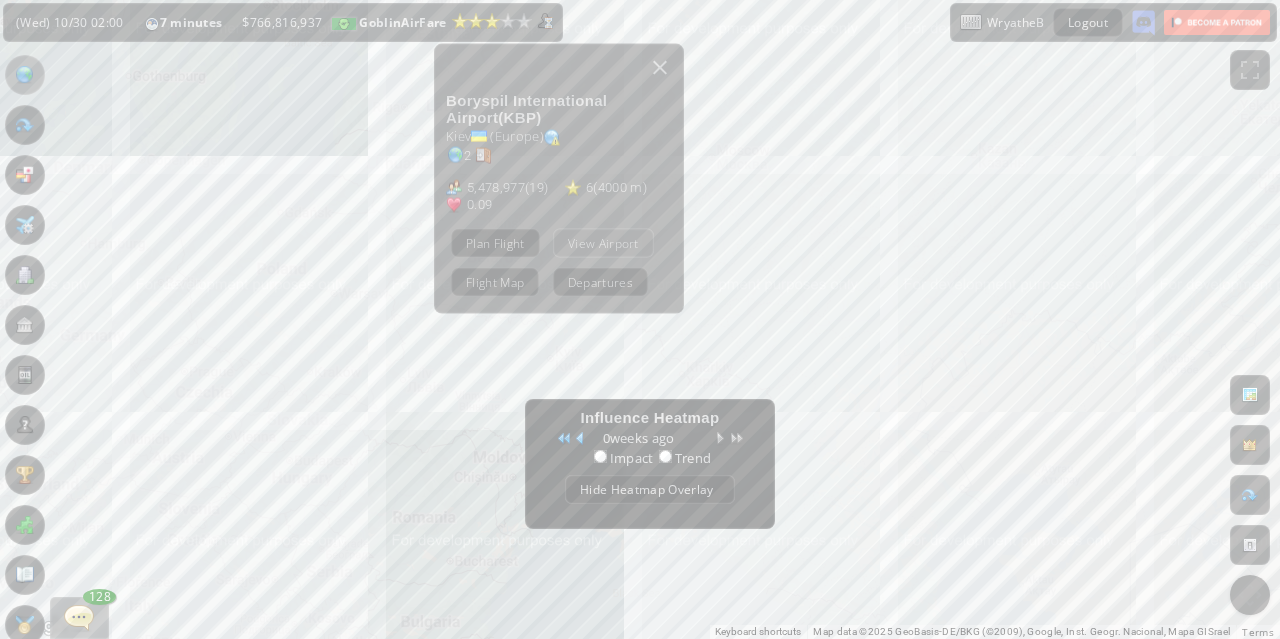 click on "View Airport" at bounding box center [603, 242] 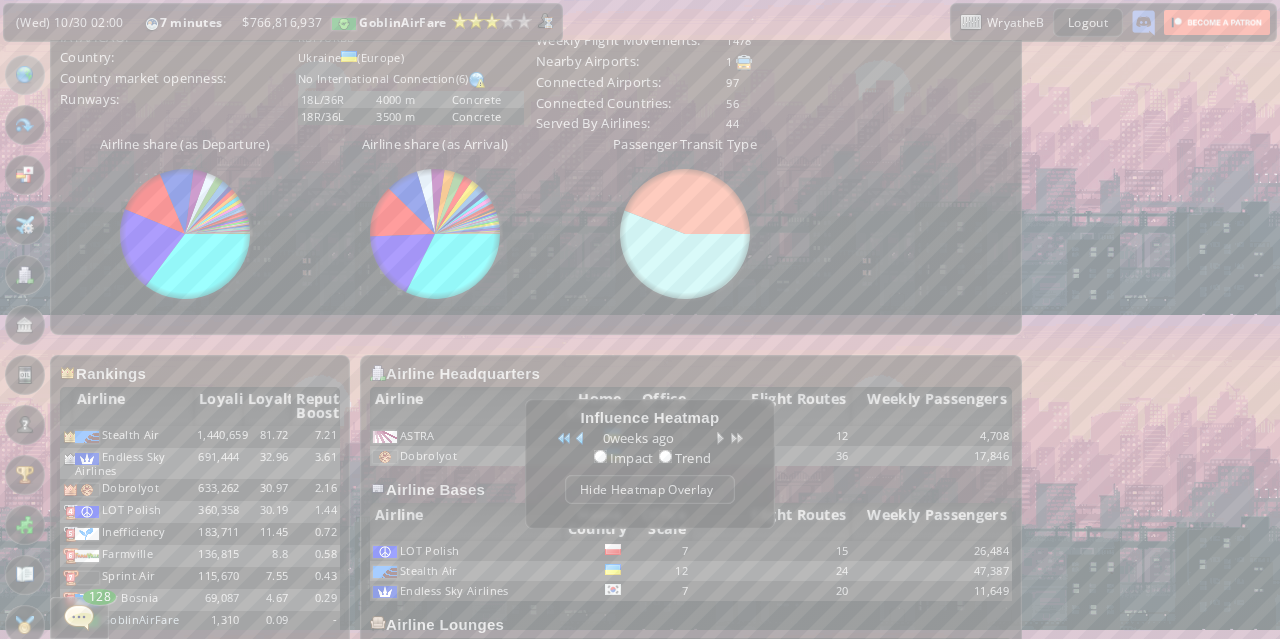 scroll, scrollTop: 876, scrollLeft: 0, axis: vertical 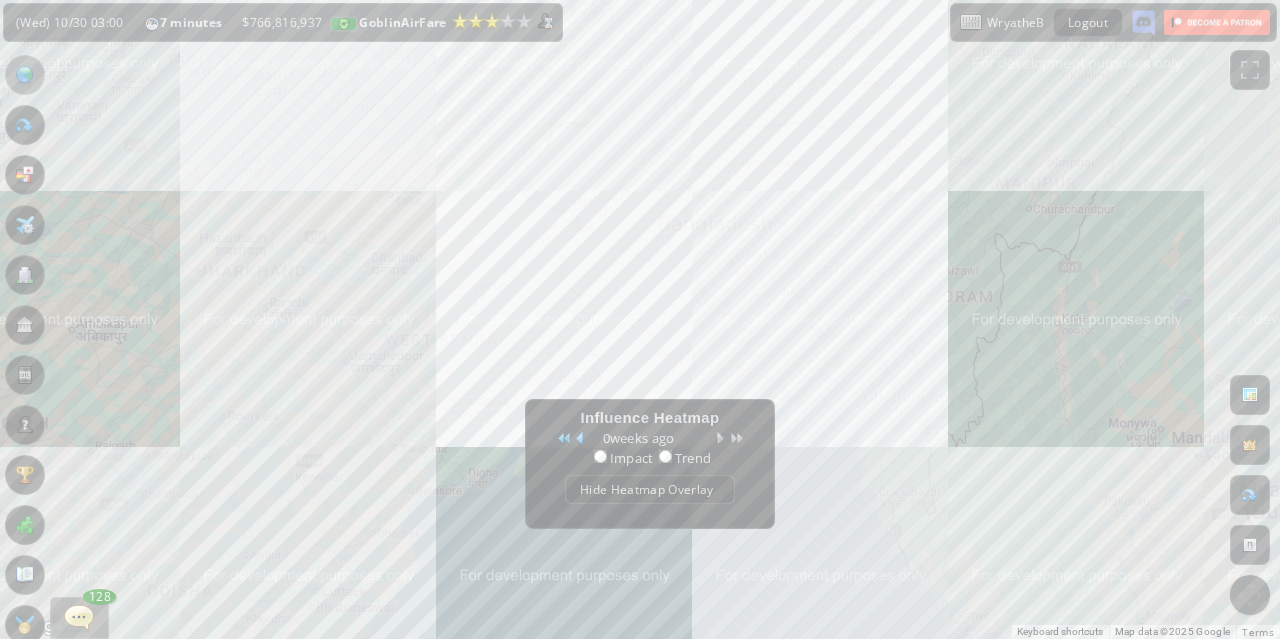 click on "To navigate, press the arrow keys.
Boryspil International Airport  ( KBP )
Kiev  ( [CONTINENT] )
2
5,478,977  ( 19 )
6  ( 4000 m )
0.09
Plan Flight
View Airport
Flight Map
Departures" at bounding box center (640, 319) 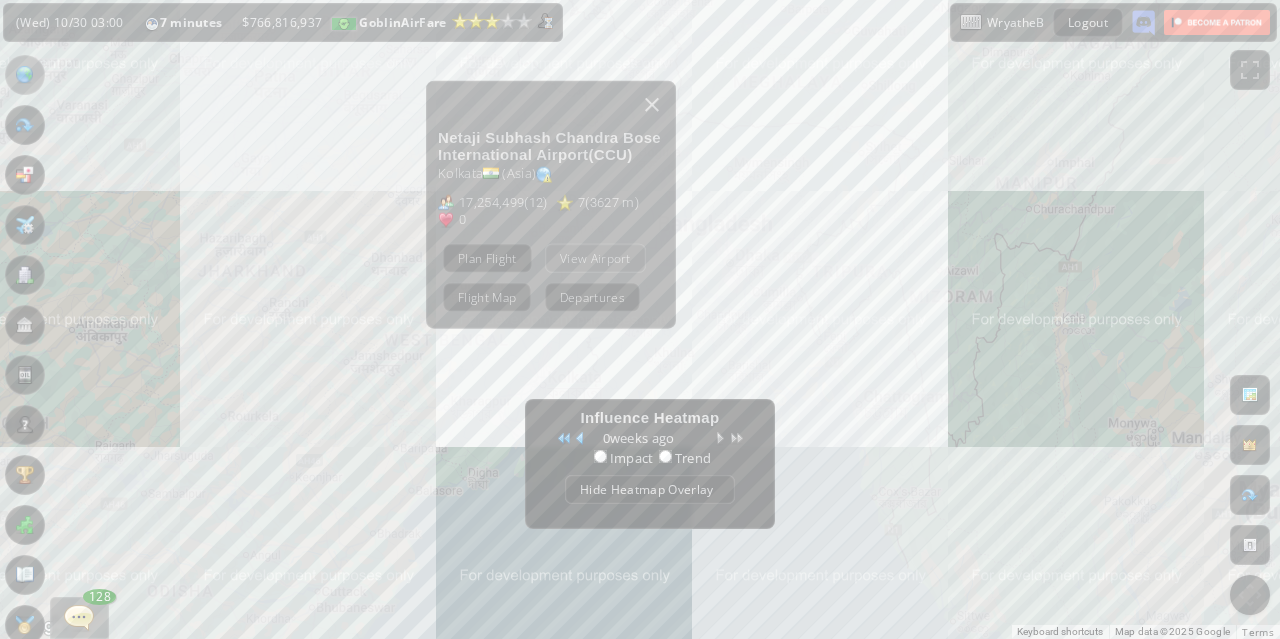 click on "View Airport" at bounding box center [595, 257] 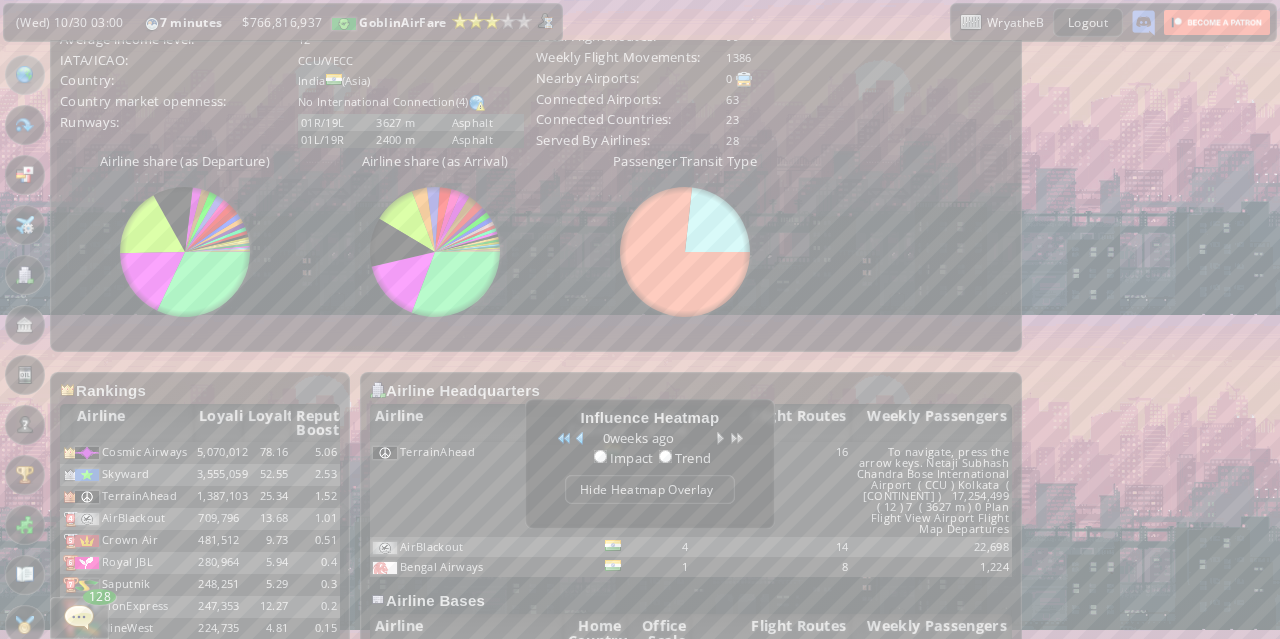 scroll, scrollTop: 960, scrollLeft: 0, axis: vertical 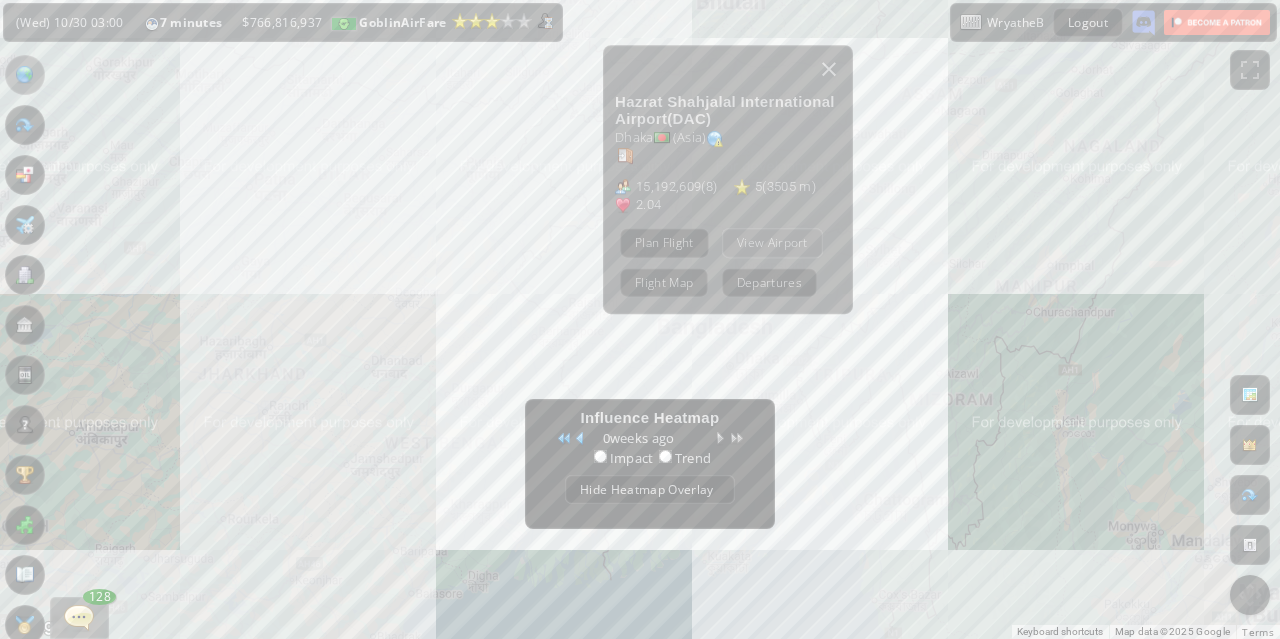 click on "View Airport" at bounding box center (772, 242) 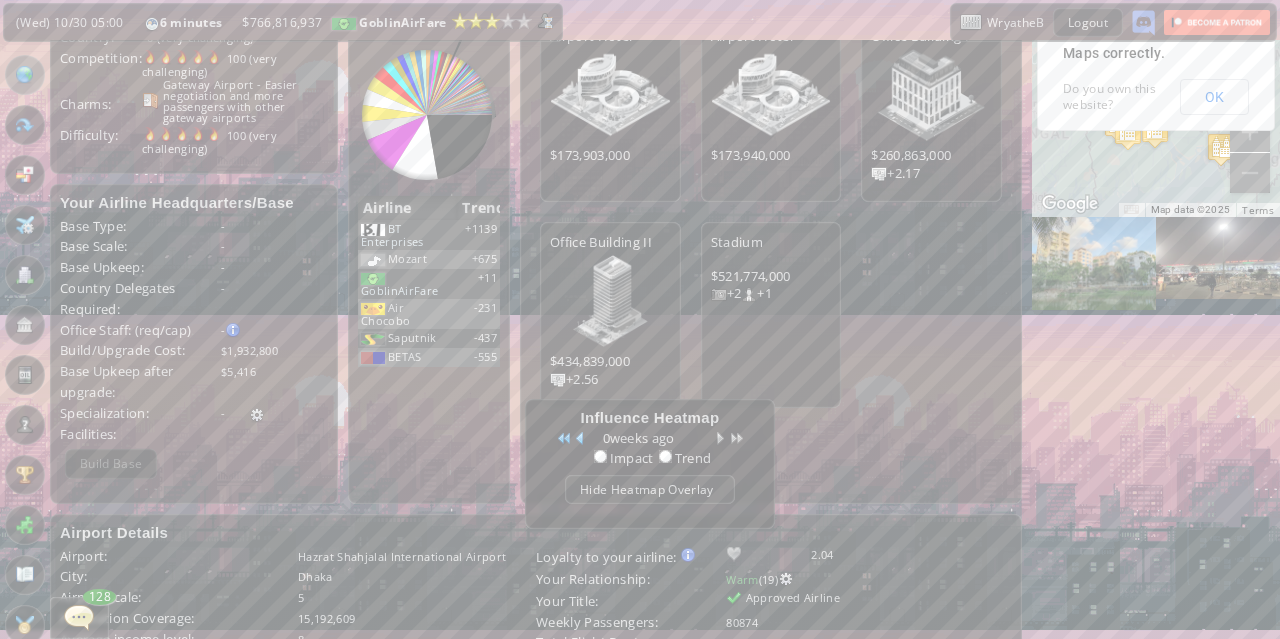 scroll, scrollTop: 0, scrollLeft: 0, axis: both 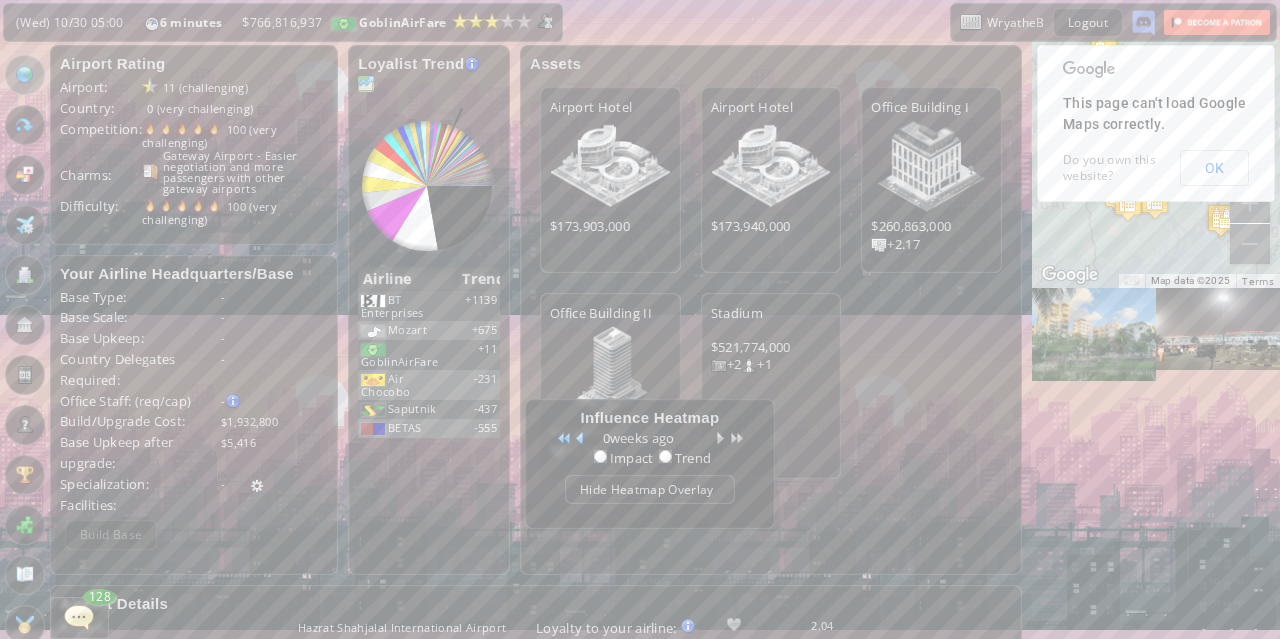 click at bounding box center [366, 84] 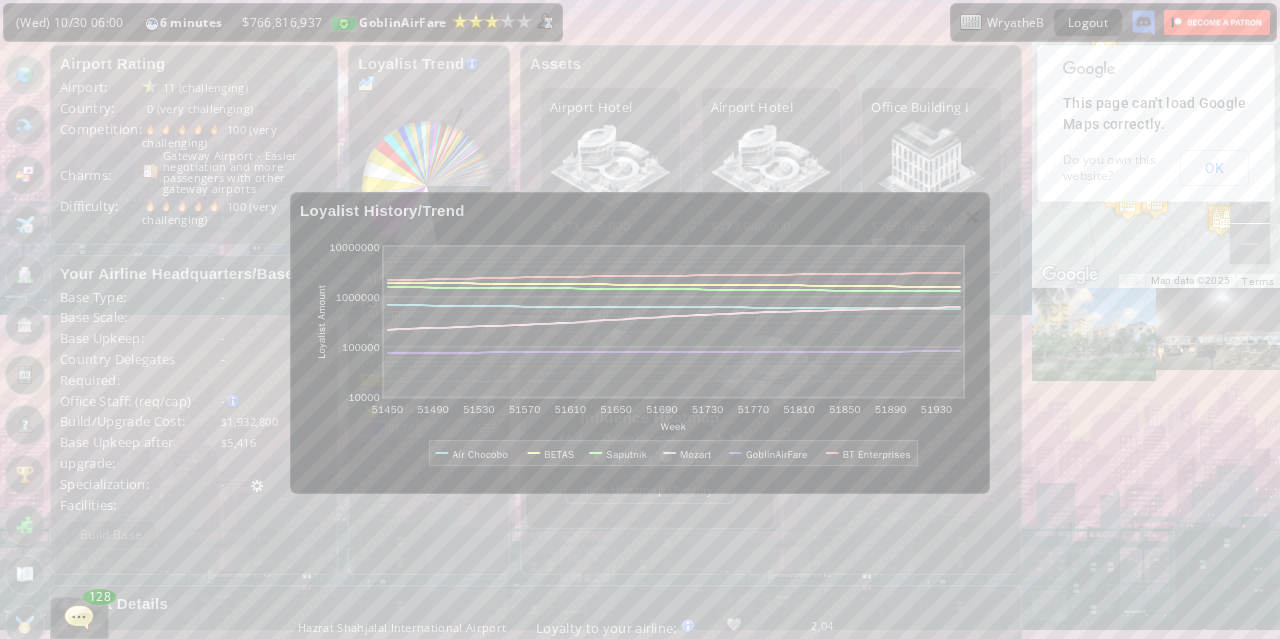 click on "×" at bounding box center [972, 216] 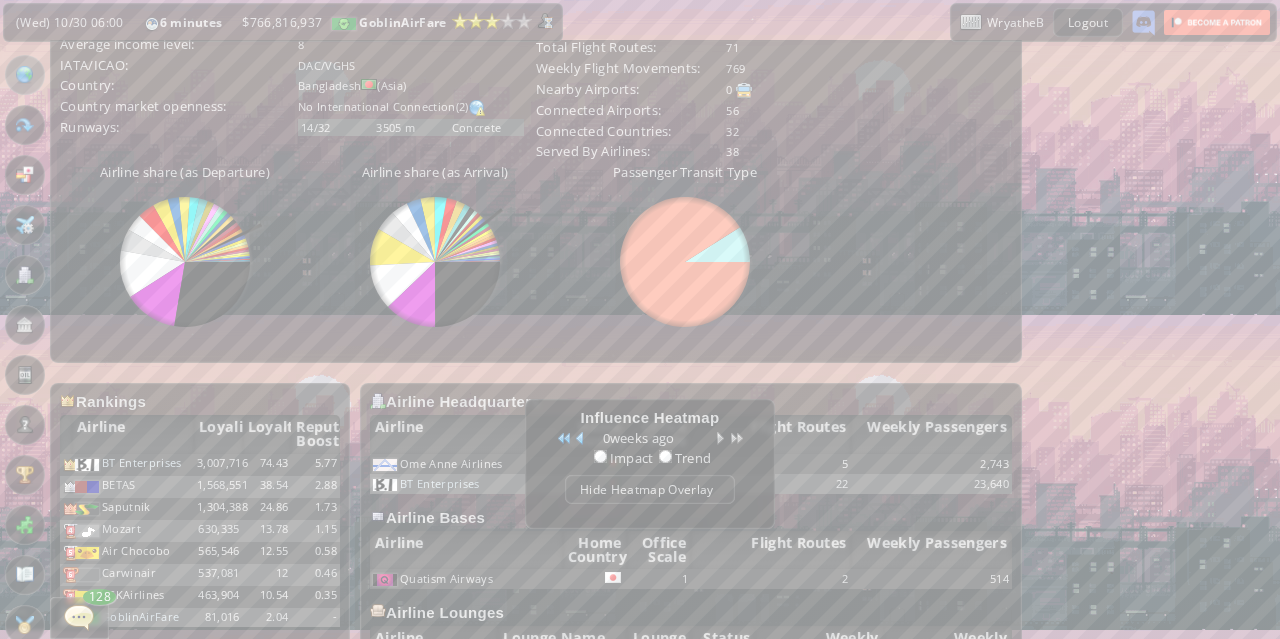 scroll, scrollTop: 684, scrollLeft: 0, axis: vertical 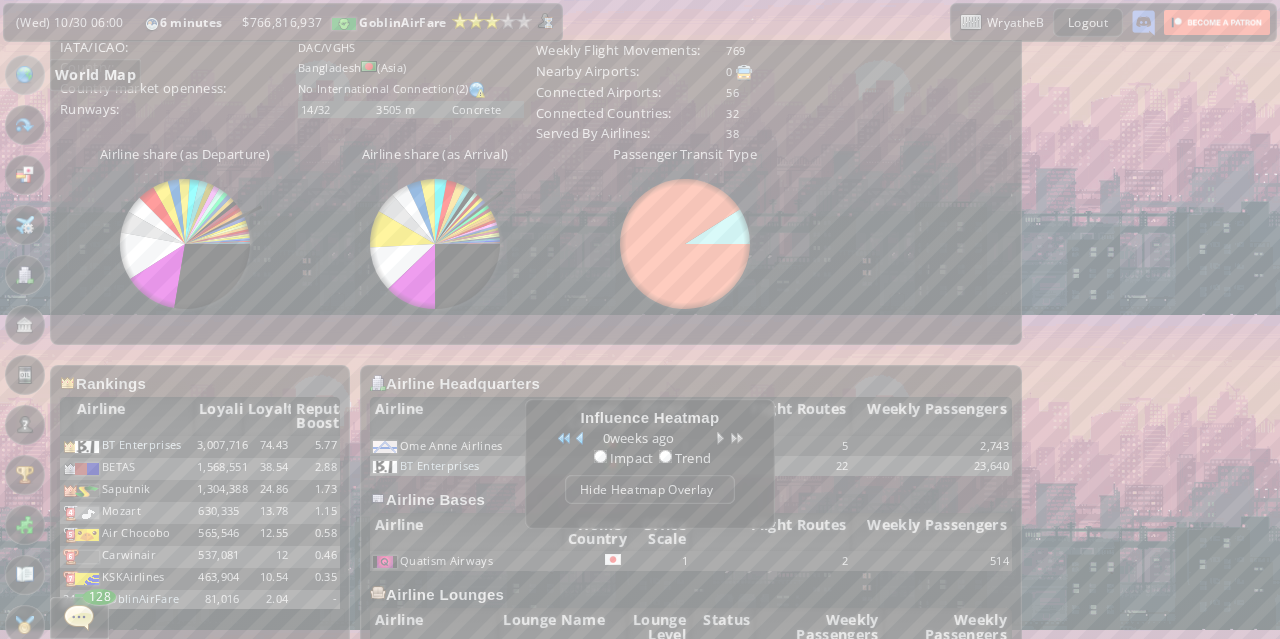 click at bounding box center [25, 75] 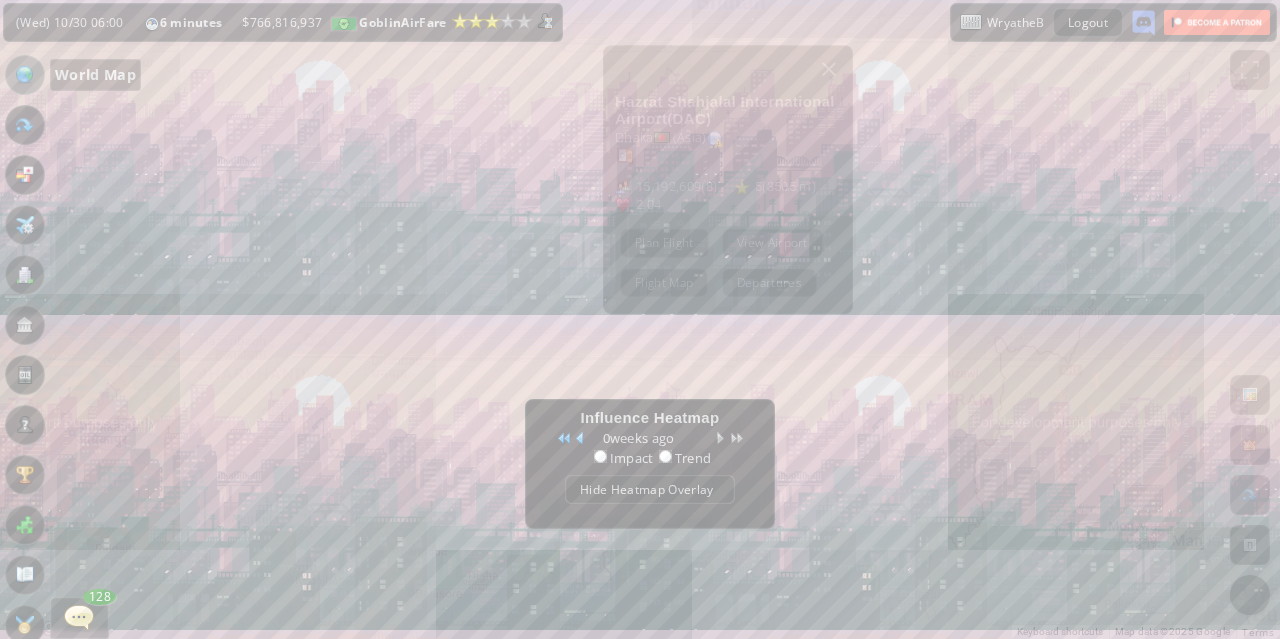 scroll, scrollTop: 0, scrollLeft: 0, axis: both 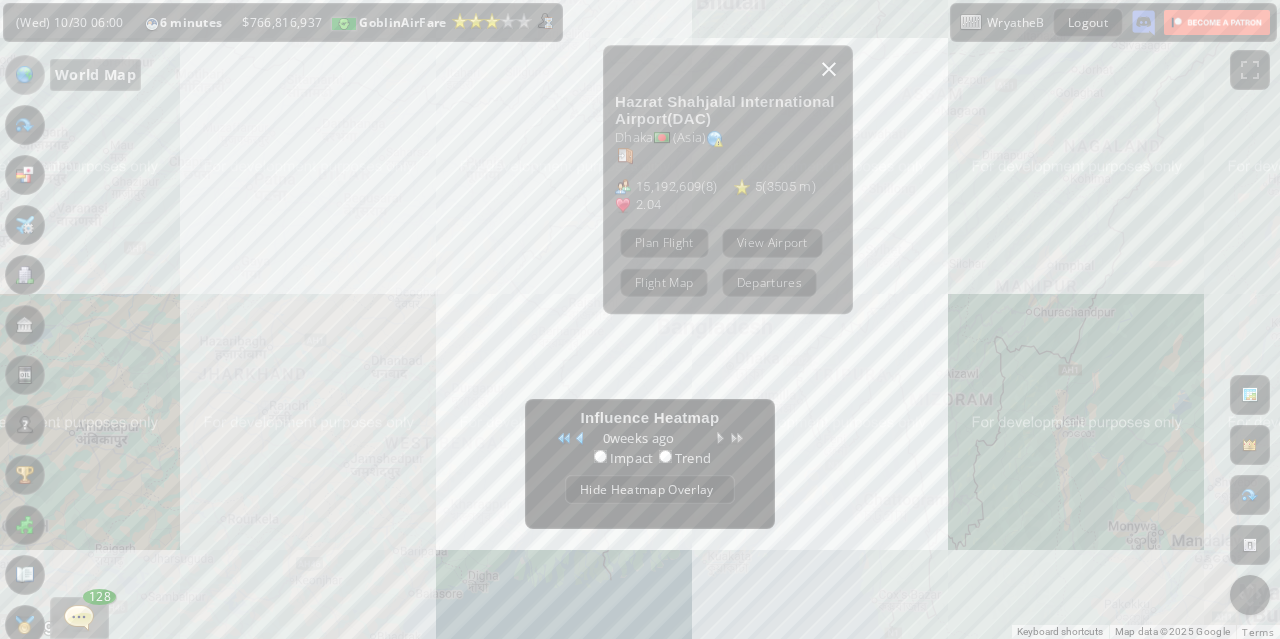 click at bounding box center [829, 69] 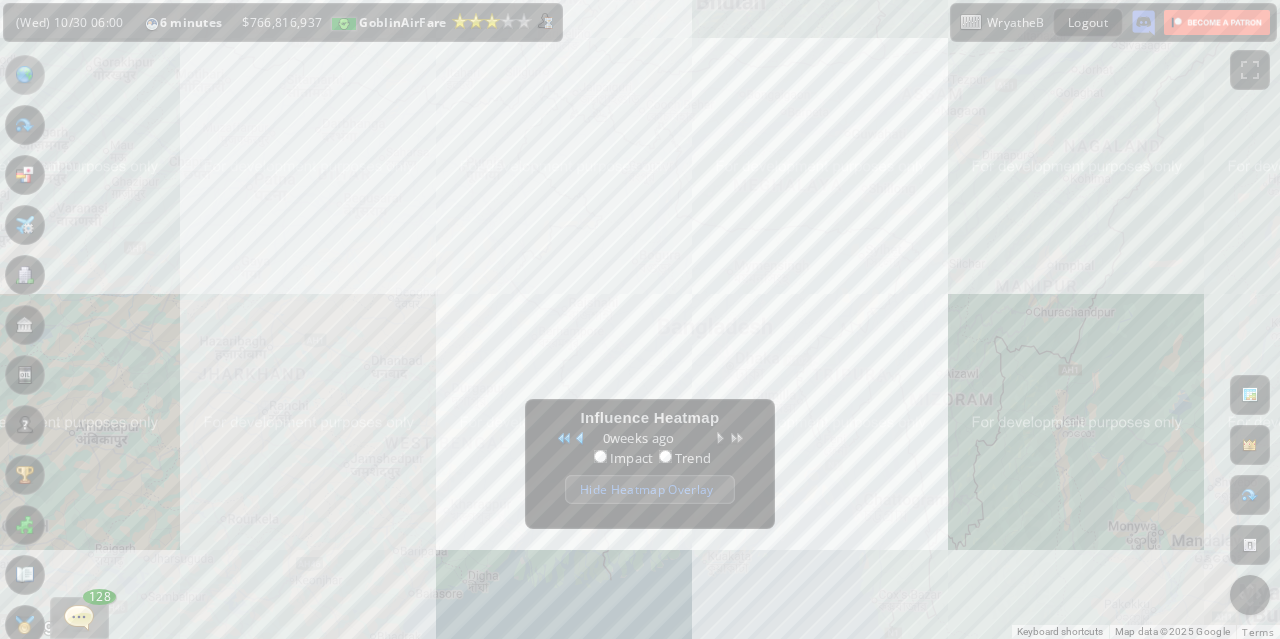 click on "Hide Heatmap Overlay" at bounding box center (650, 489) 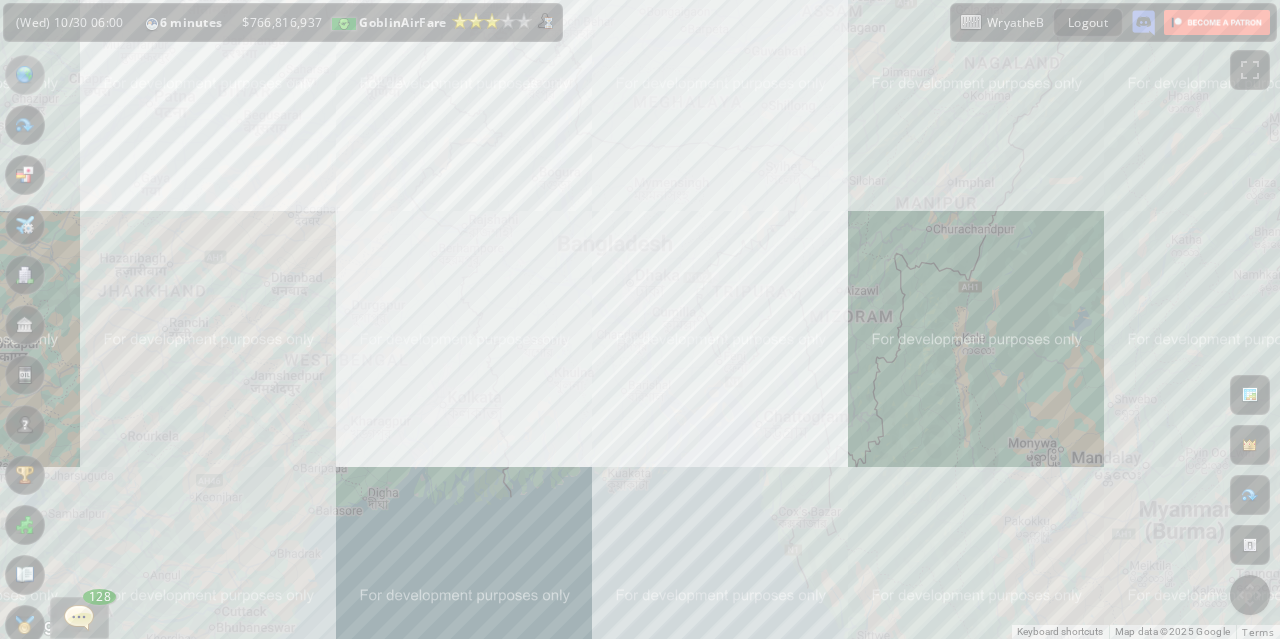 click on "To navigate, press the arrow keys." at bounding box center (640, 319) 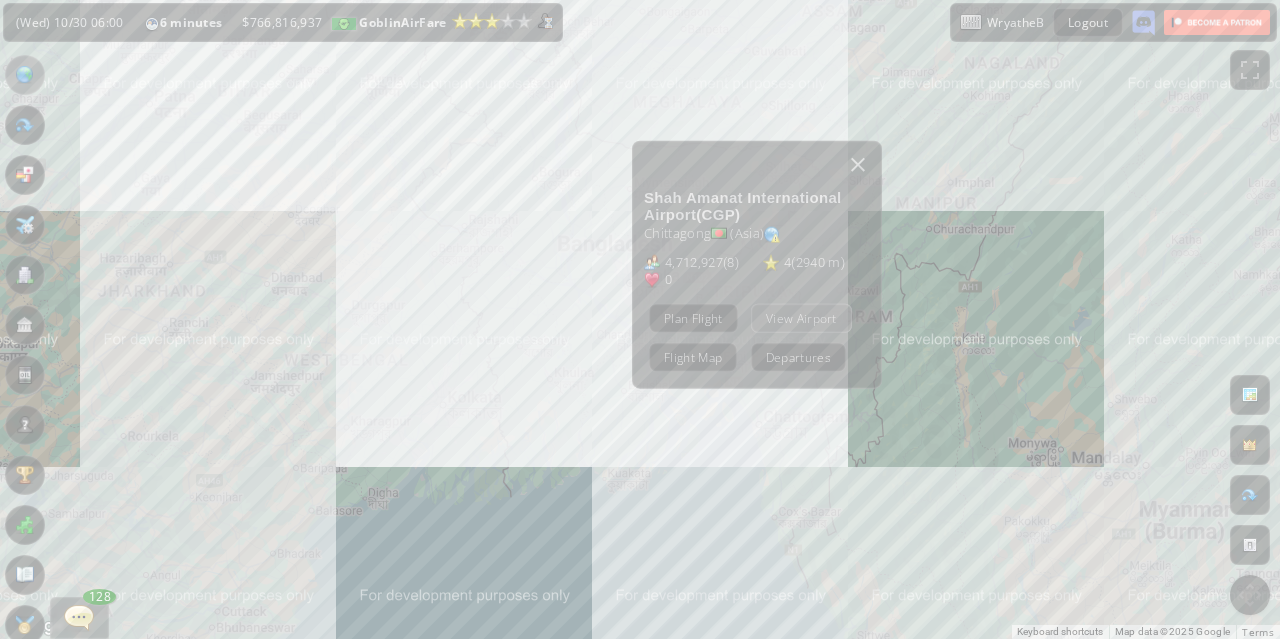 click on "View Airport" at bounding box center [801, 317] 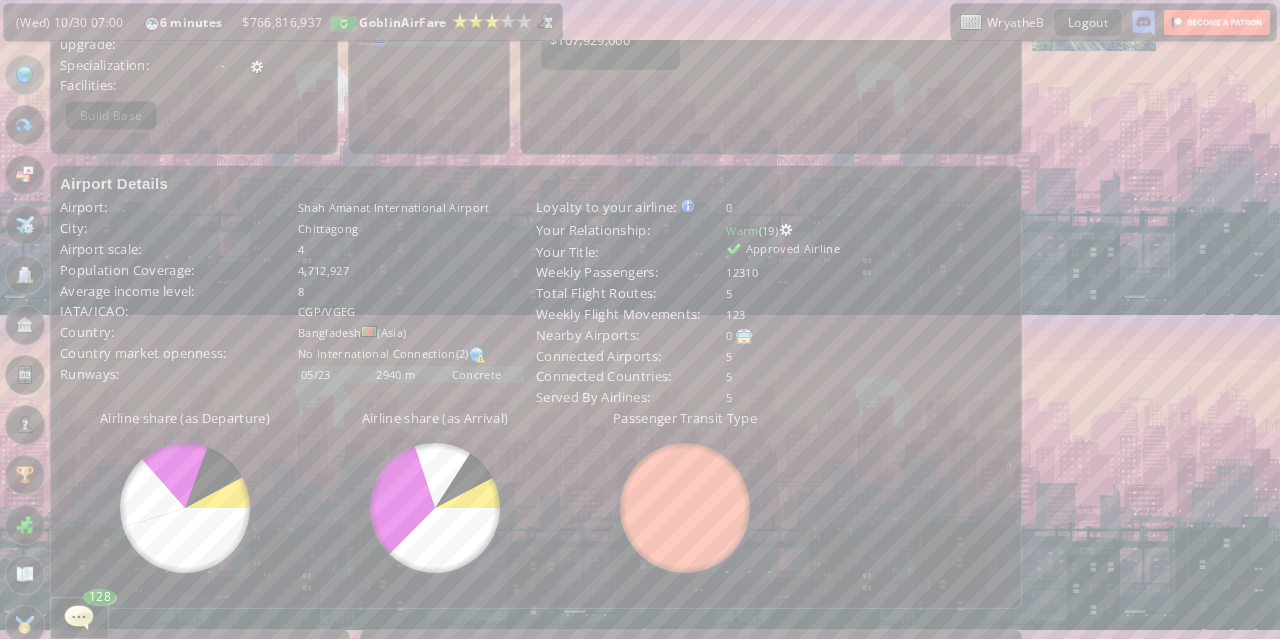 scroll, scrollTop: 731, scrollLeft: 0, axis: vertical 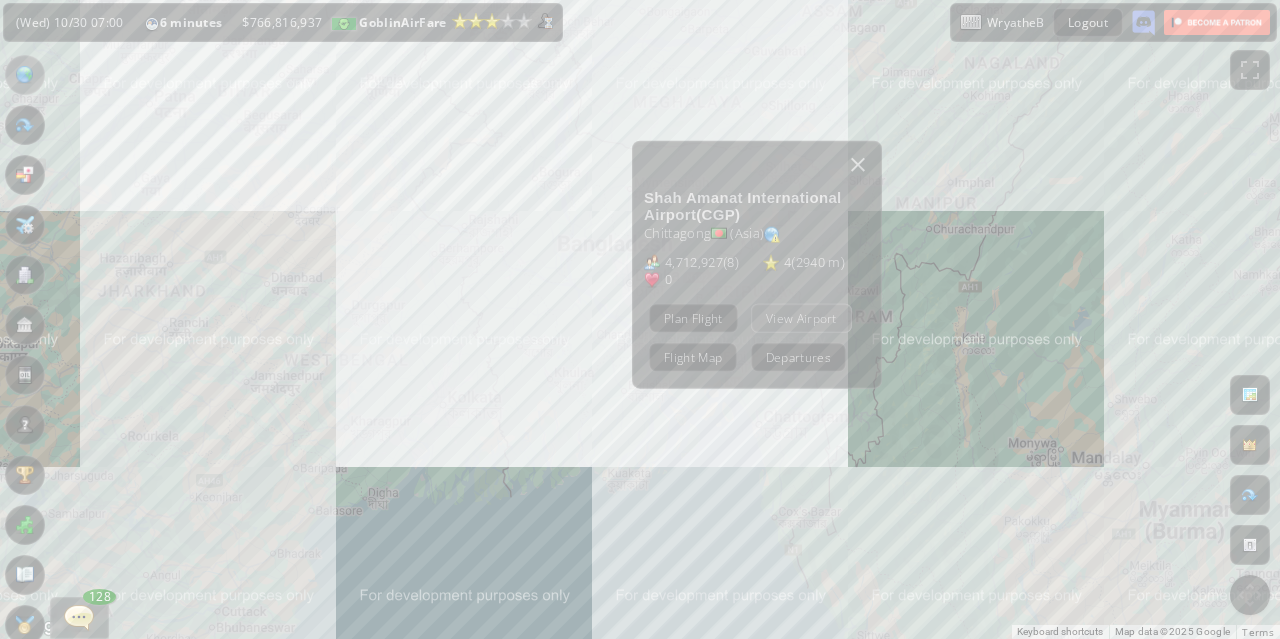 click at bounding box center (858, 164) 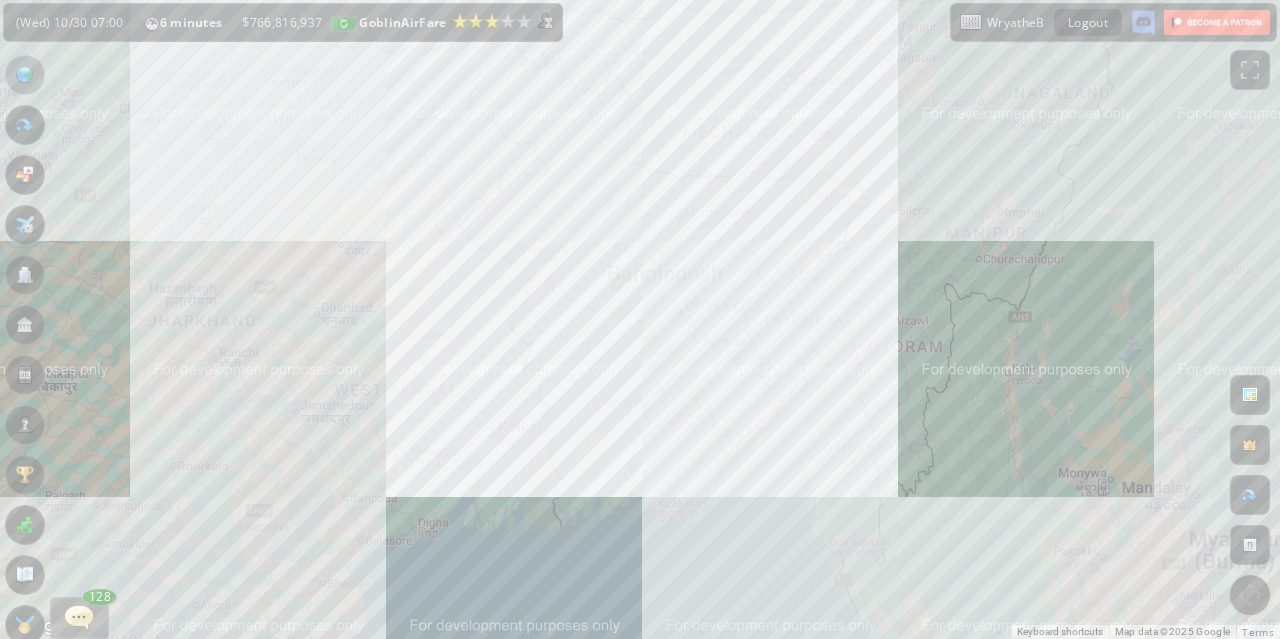click on "To navigate, press the arrow keys." at bounding box center [640, 319] 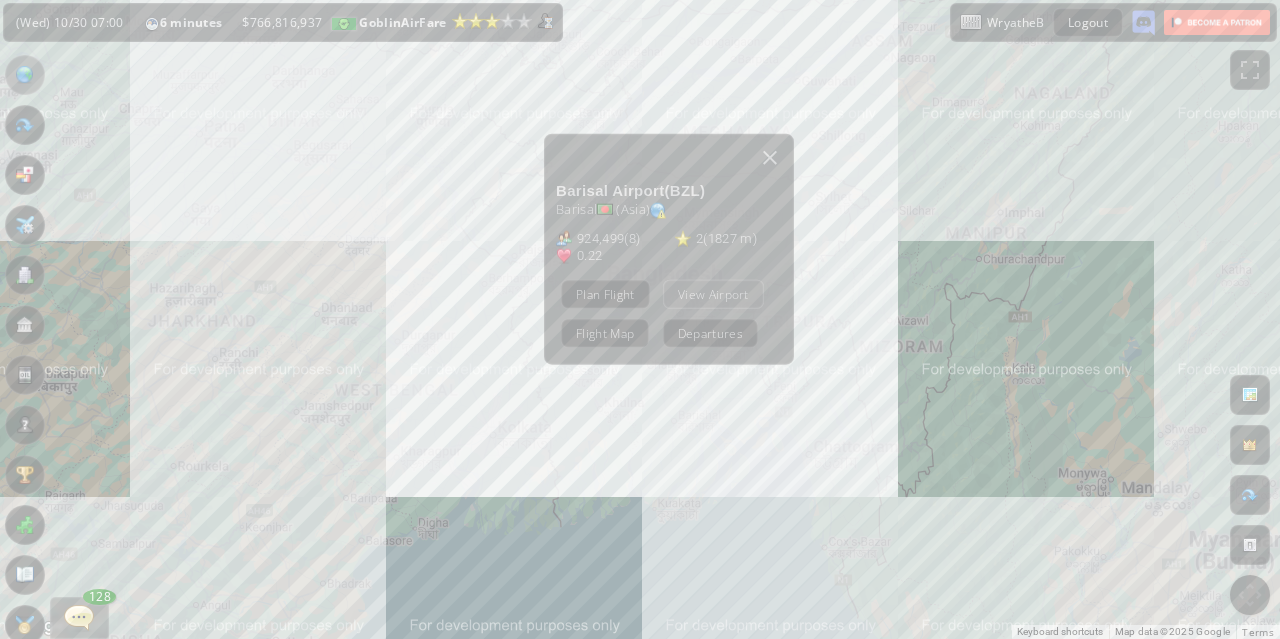 click on "View Airport" at bounding box center [713, 293] 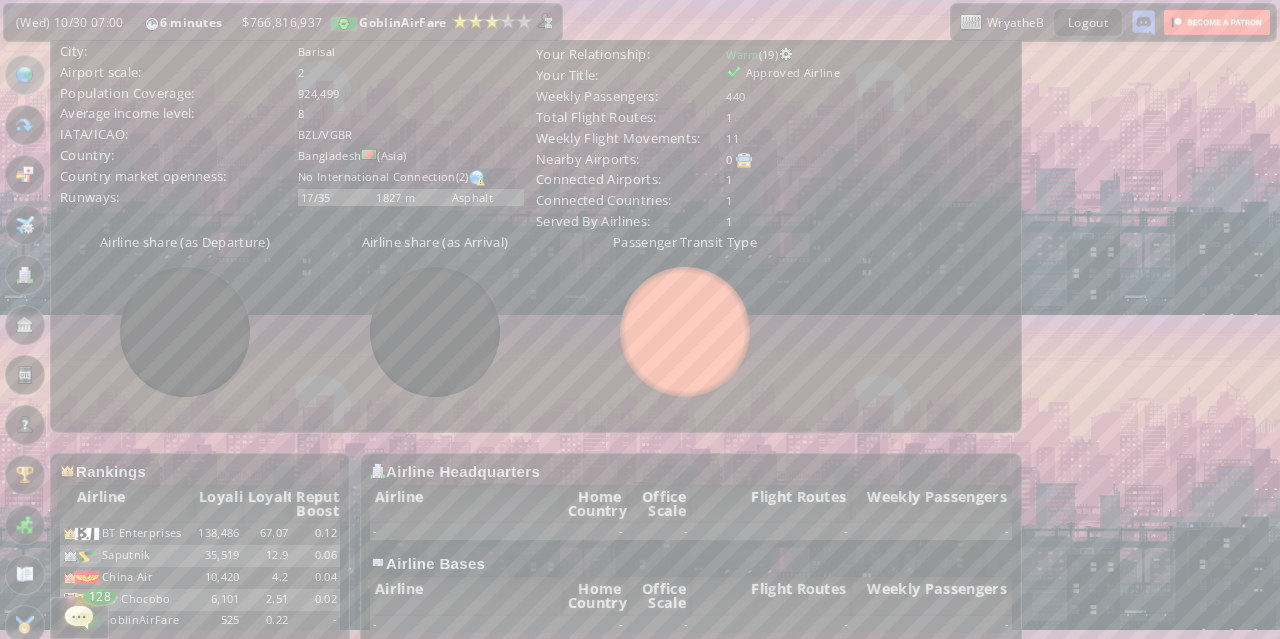 scroll, scrollTop: 723, scrollLeft: 0, axis: vertical 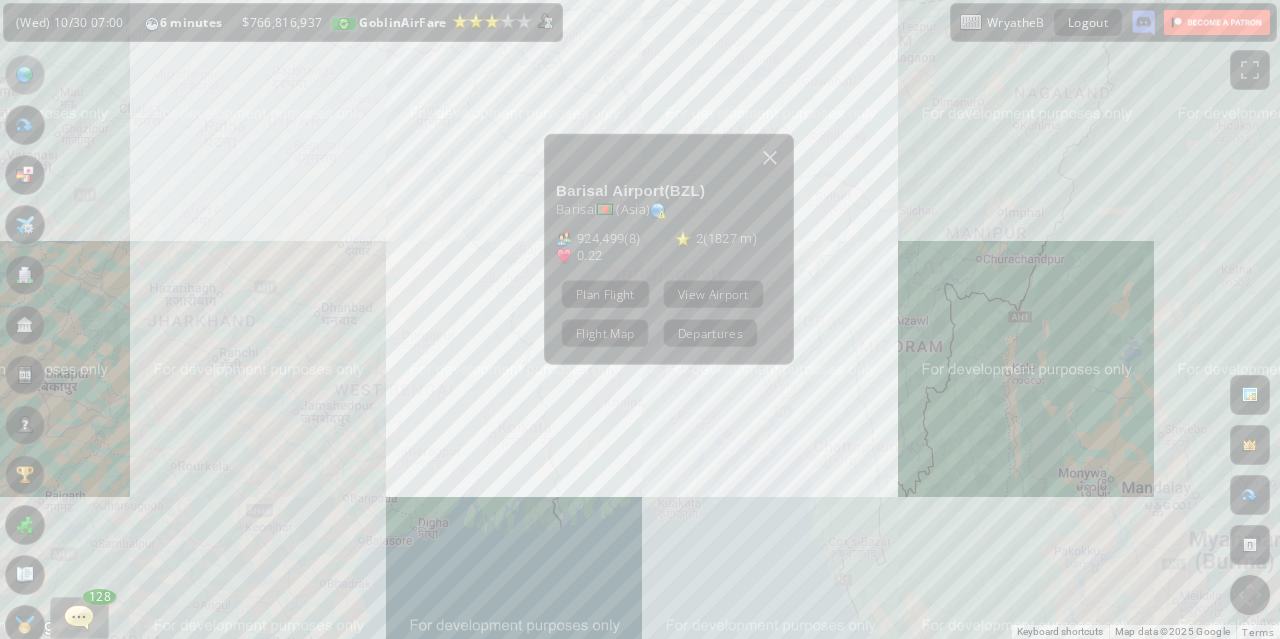 click at bounding box center (1250, 395) 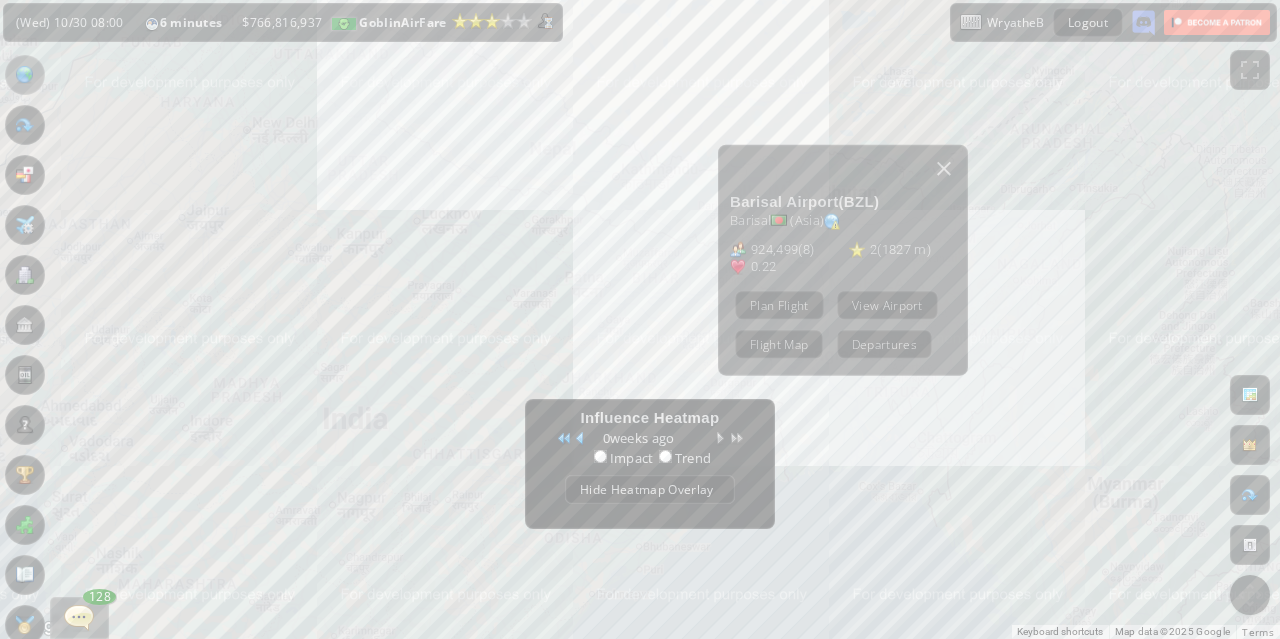 click at bounding box center [944, 168] 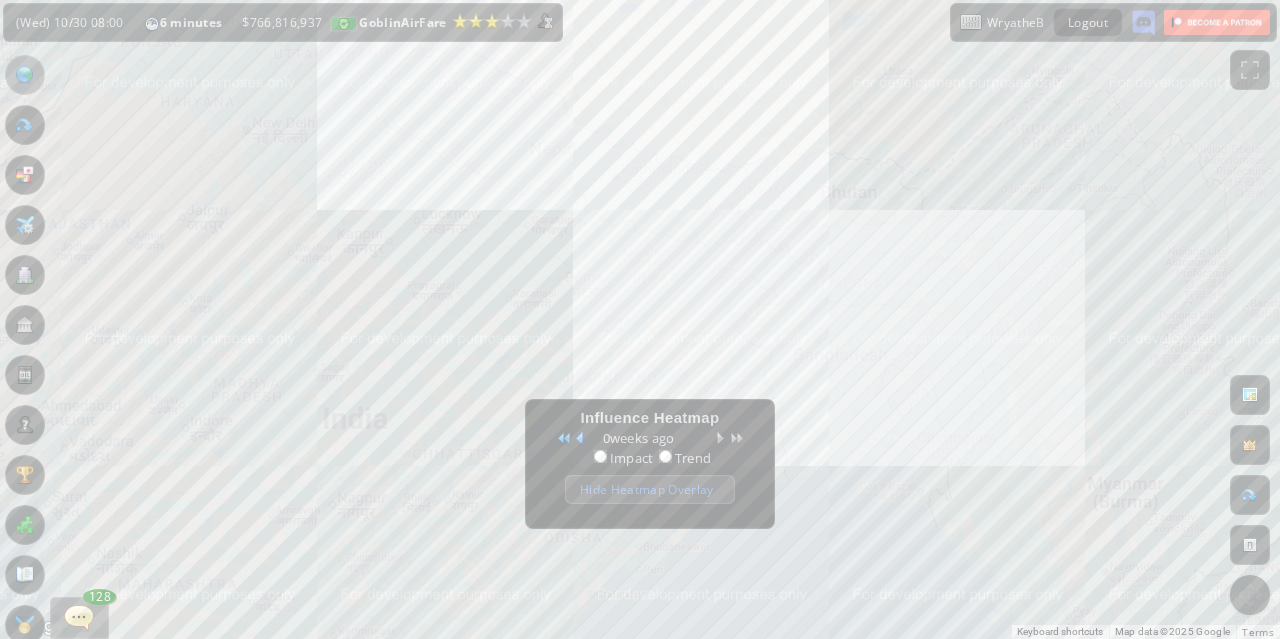 click on "Hide Heatmap Overlay" at bounding box center (650, 489) 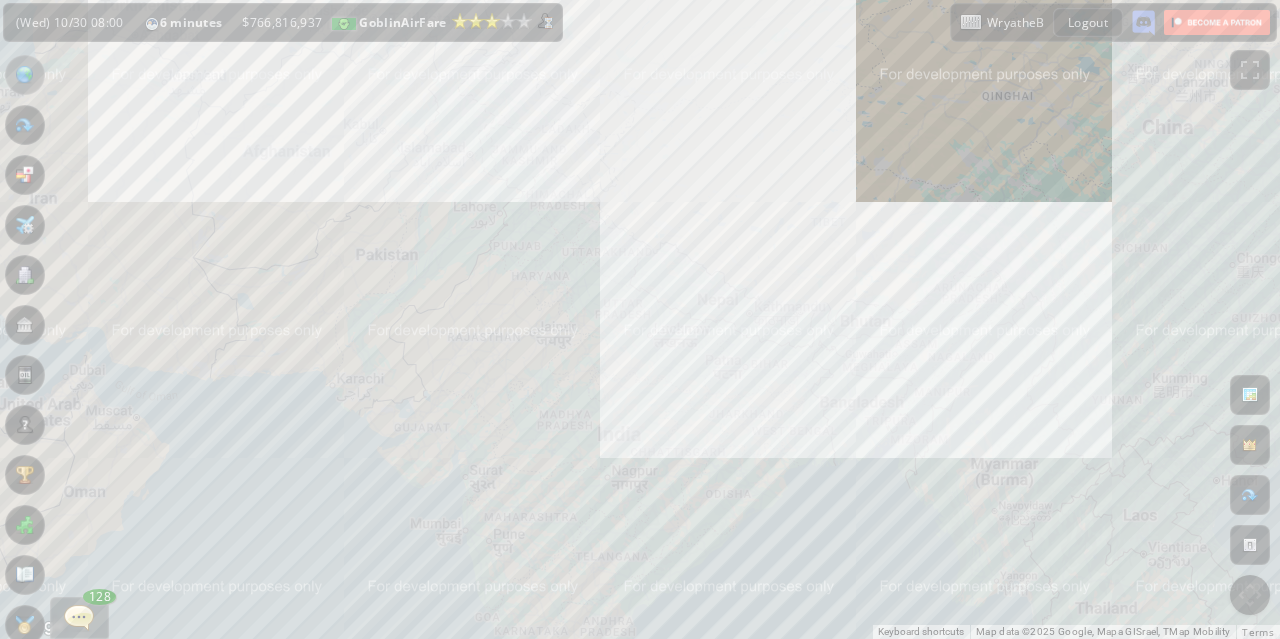 click on "General
CloudNine Alliance" at bounding box center [116, 687] 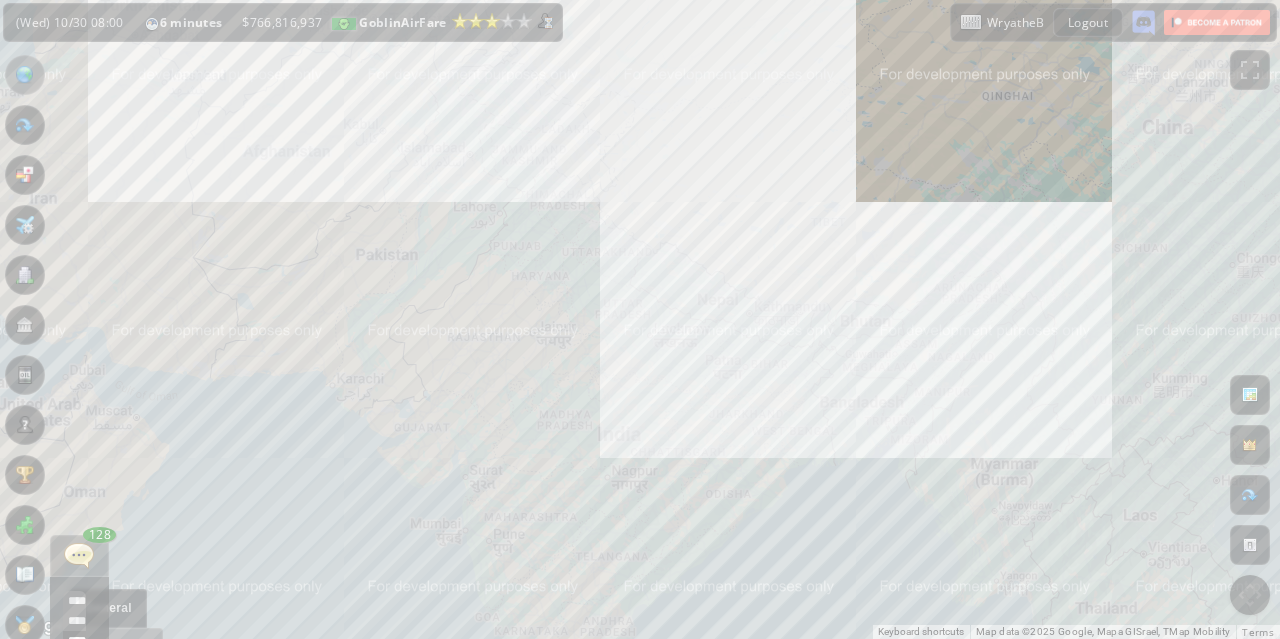 scroll, scrollTop: 638, scrollLeft: 0, axis: vertical 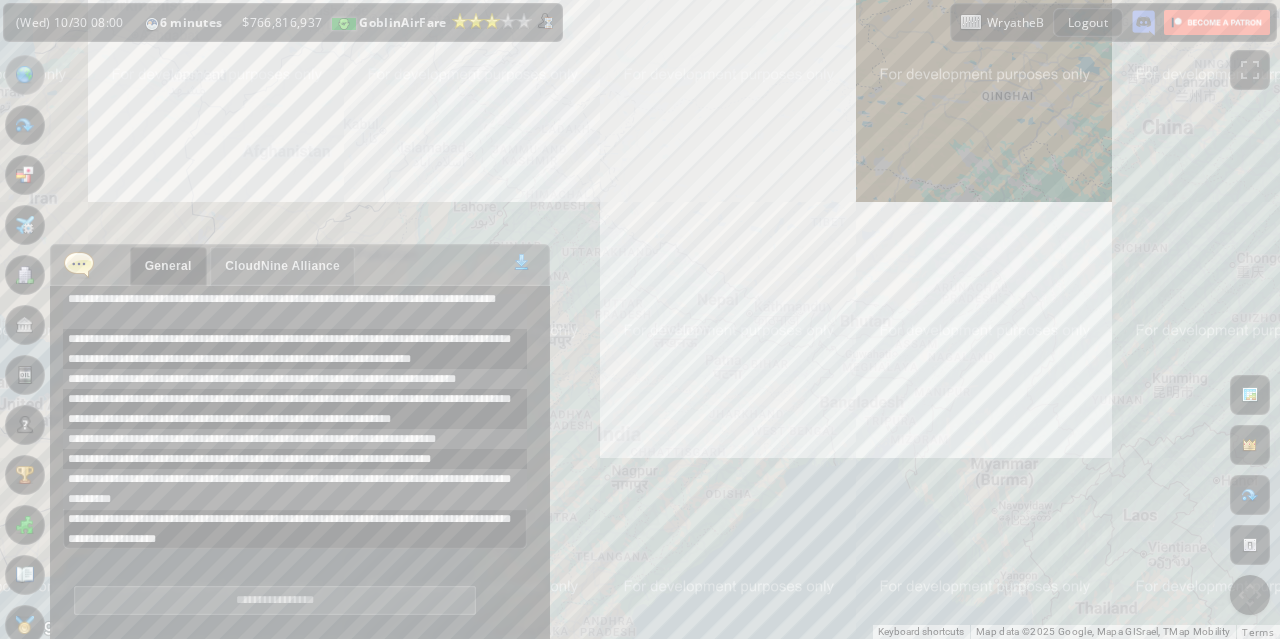 click at bounding box center (79, 264) 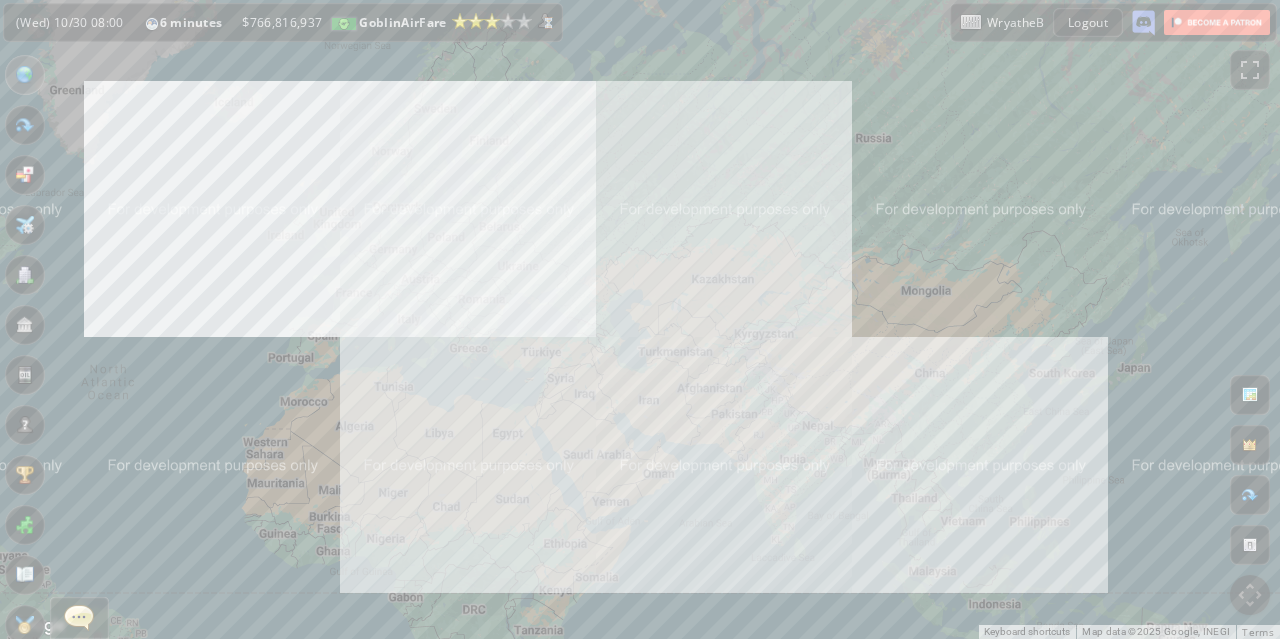 click on "To navigate, press the arrow keys." at bounding box center (640, 319) 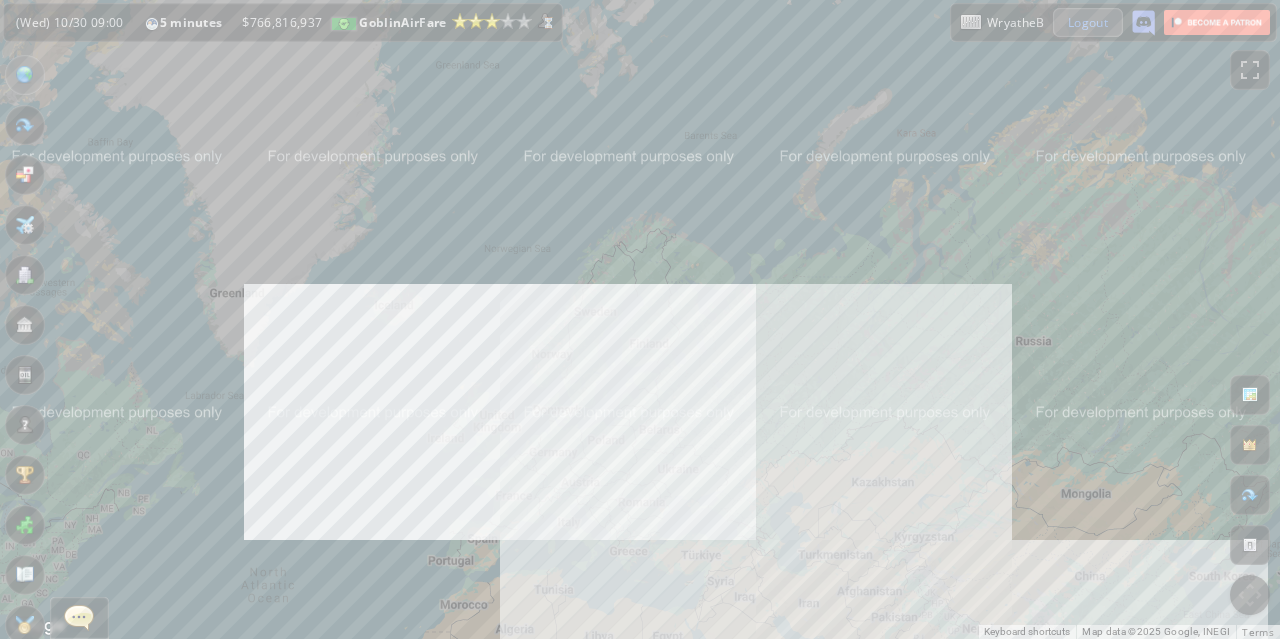 click on "Logout" at bounding box center (1088, 22) 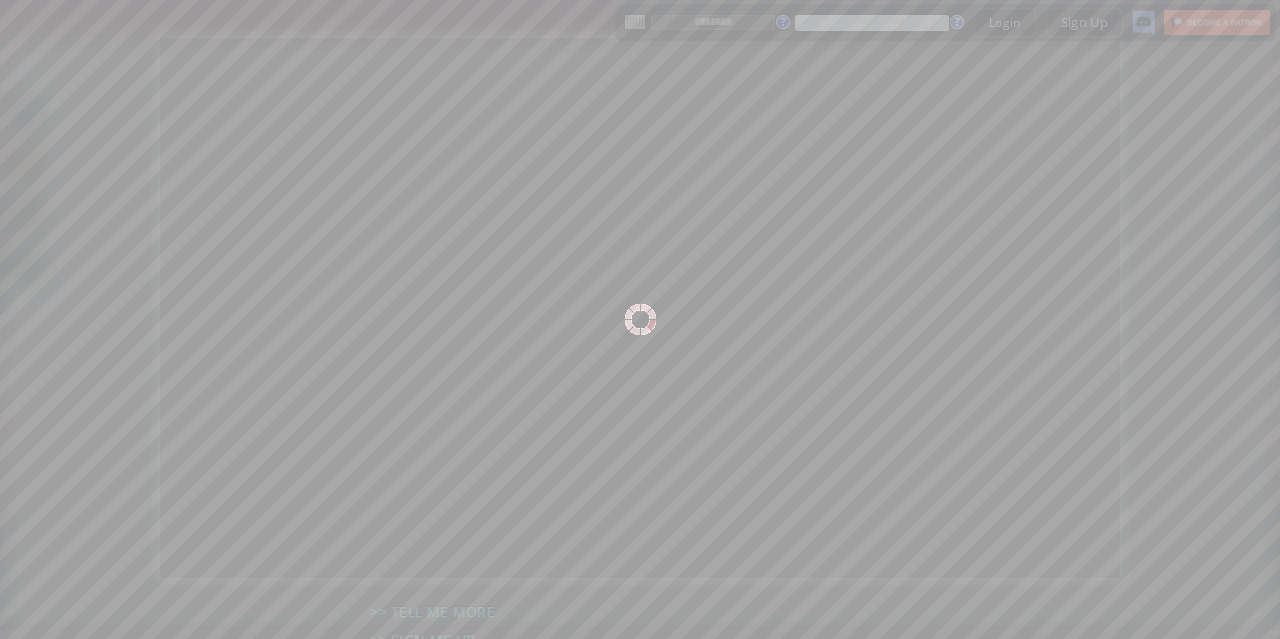 scroll, scrollTop: 0, scrollLeft: 0, axis: both 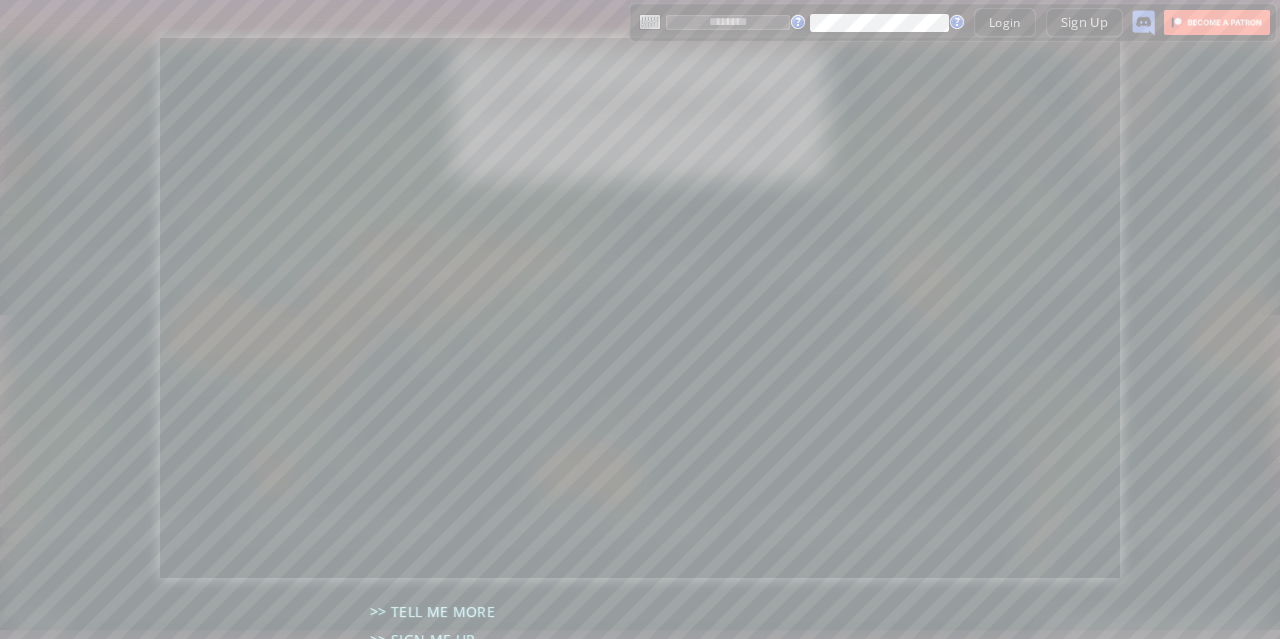 type on "*******" 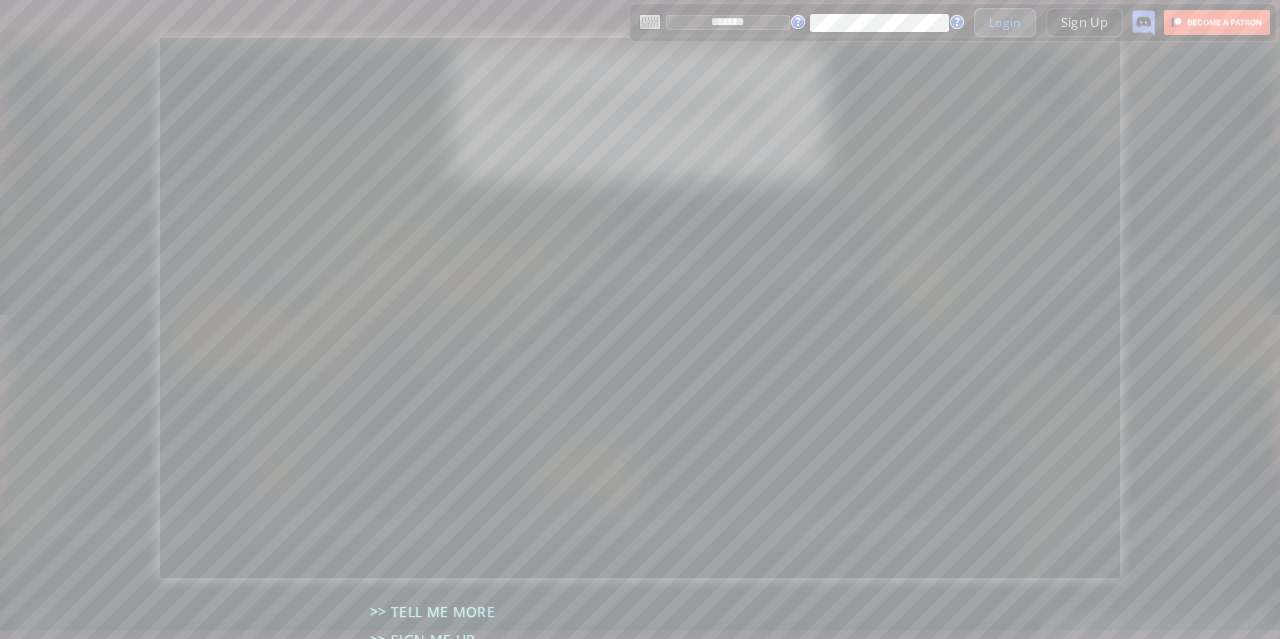 click on "Login" at bounding box center [1005, 22] 